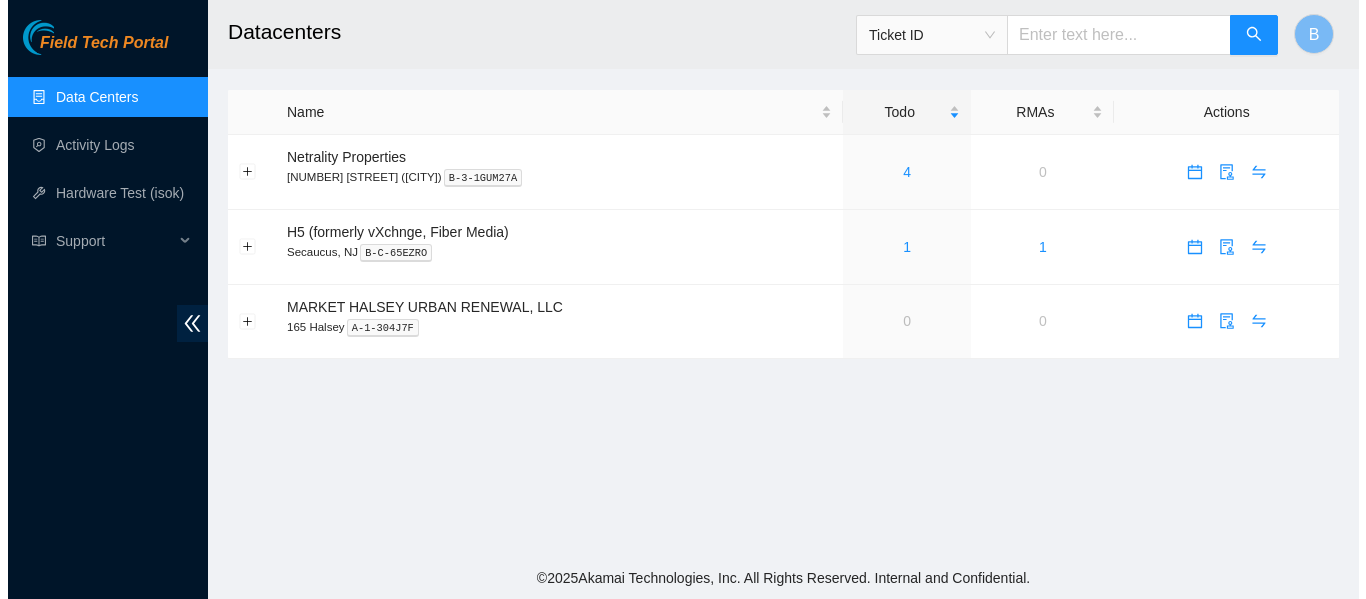 scroll, scrollTop: 0, scrollLeft: 0, axis: both 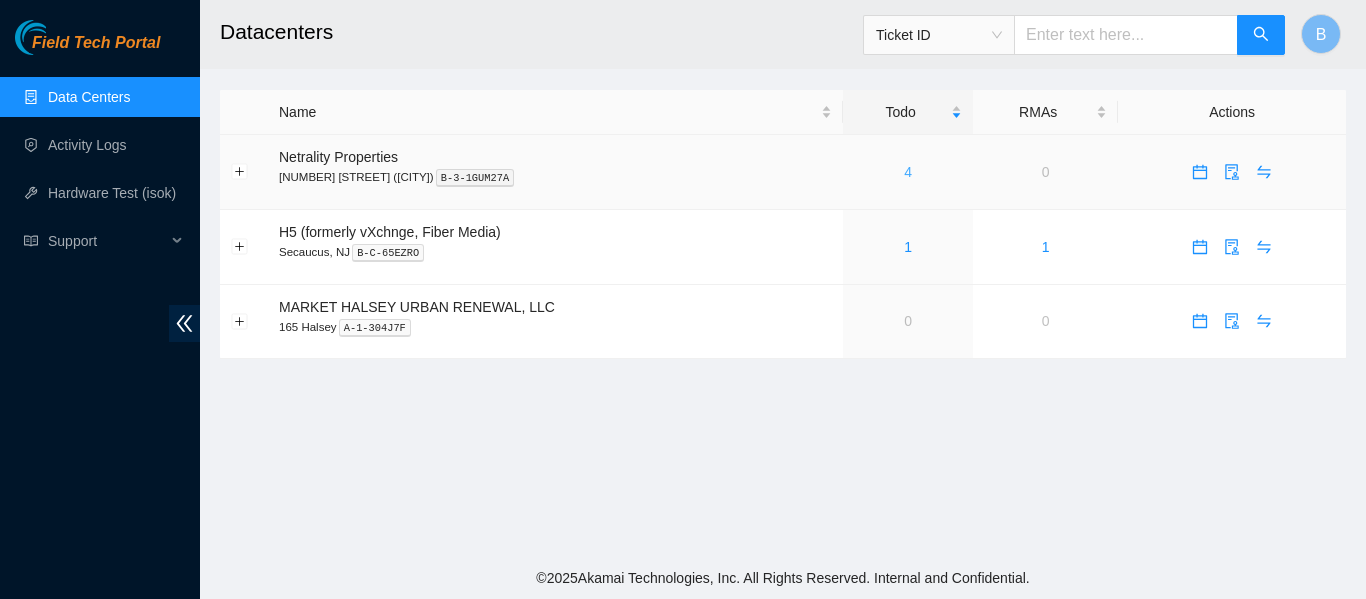 click on "4" at bounding box center (908, 172) 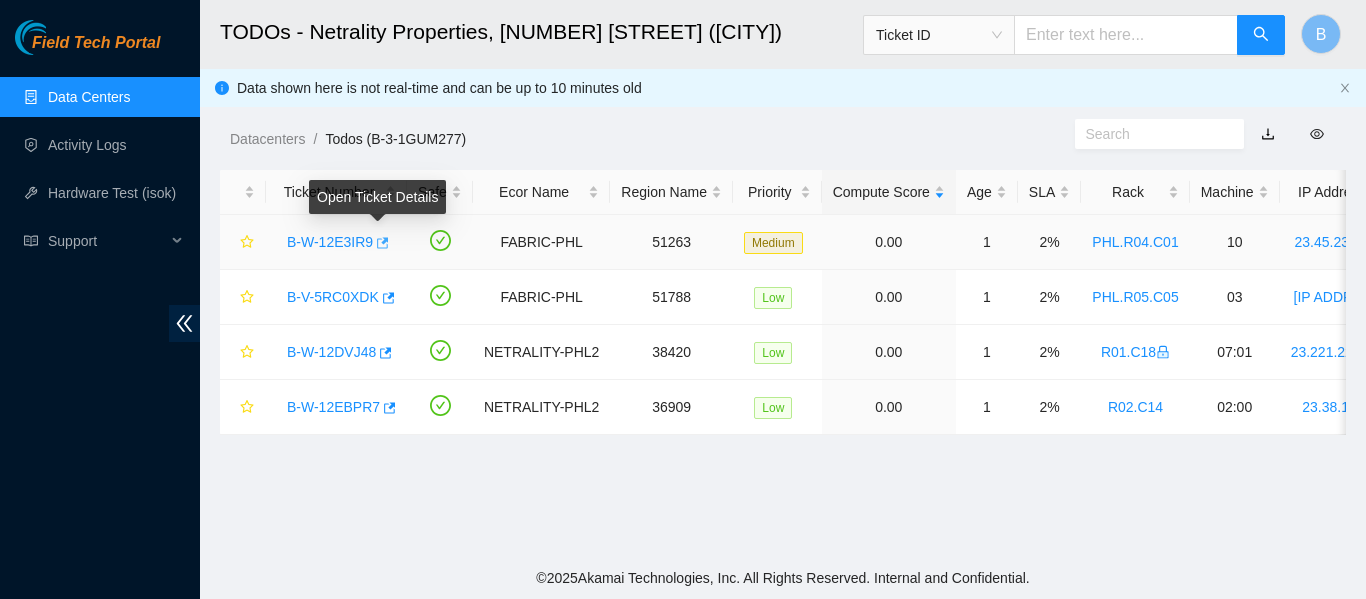 click 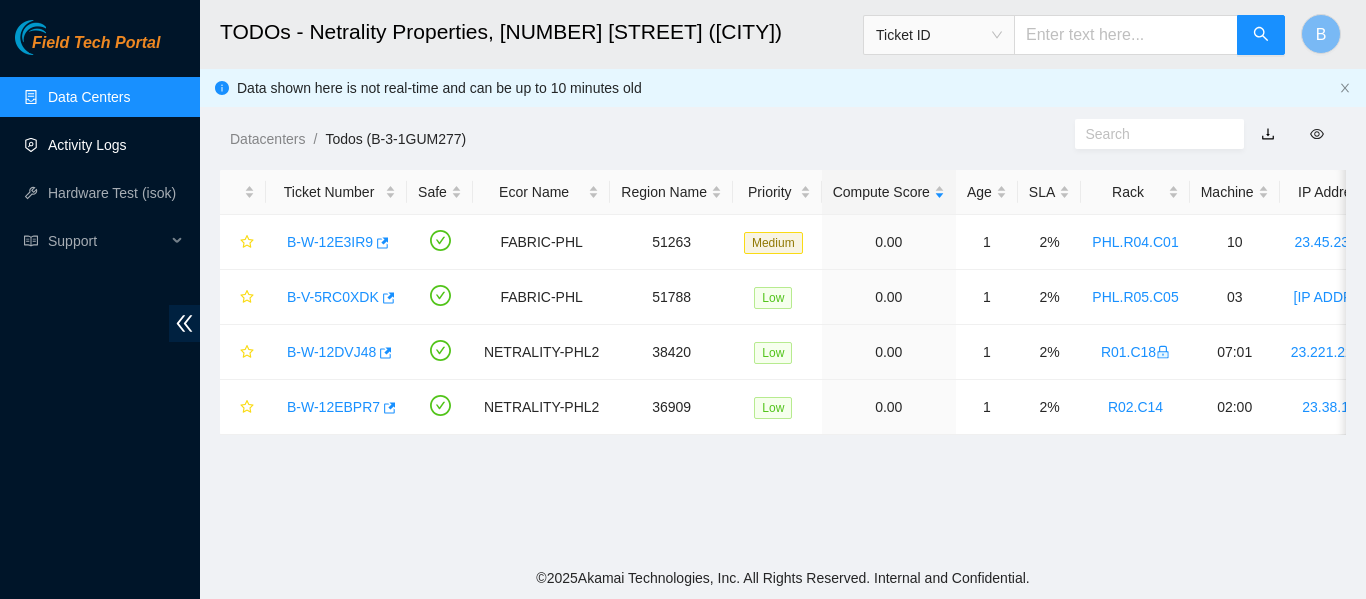 click on "Activity Logs" at bounding box center (87, 145) 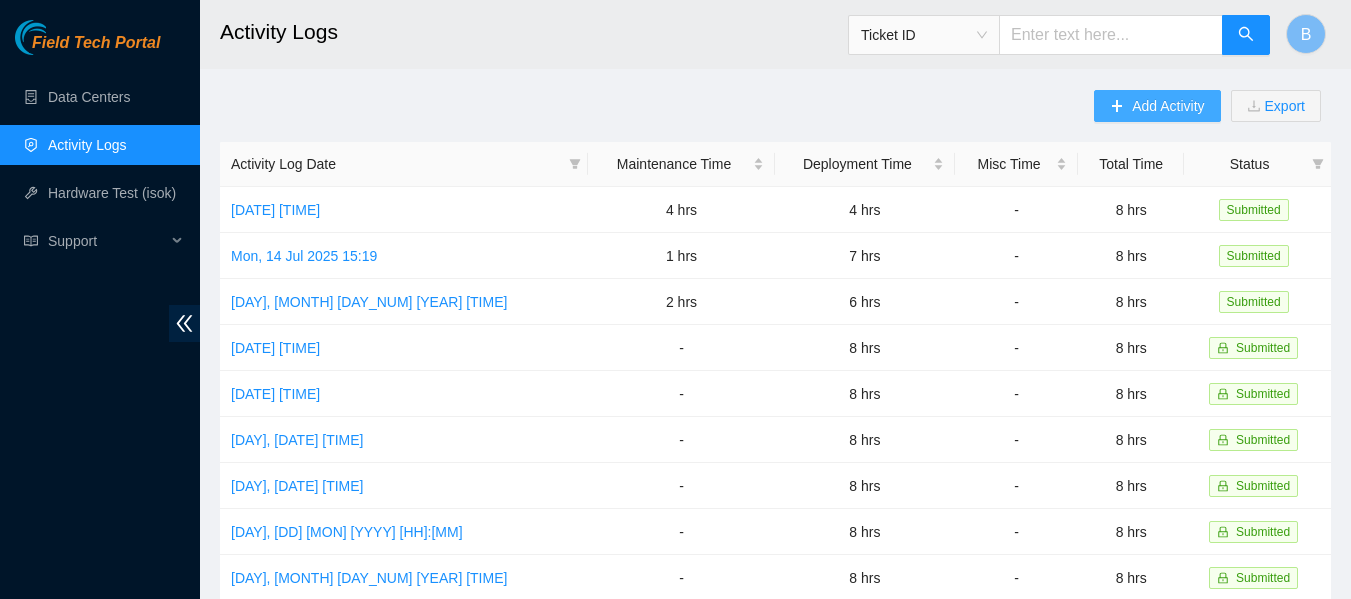 click on "Add Activity" at bounding box center (1168, 106) 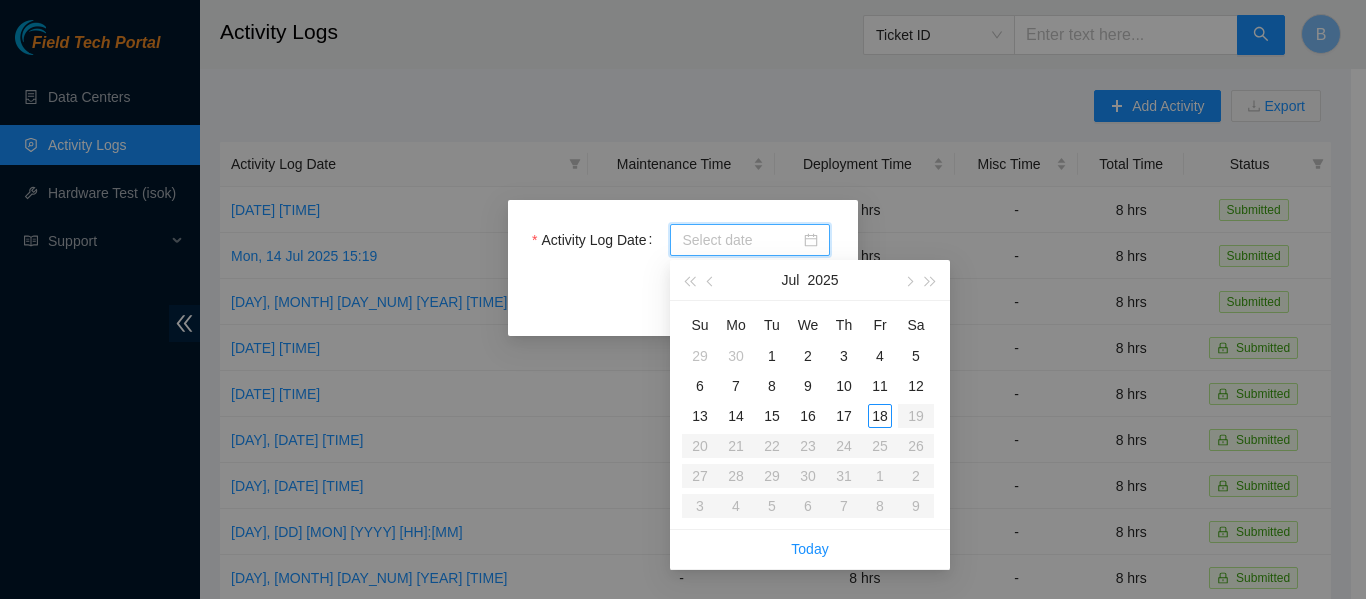 click on "Activity Log Date" at bounding box center [741, 240] 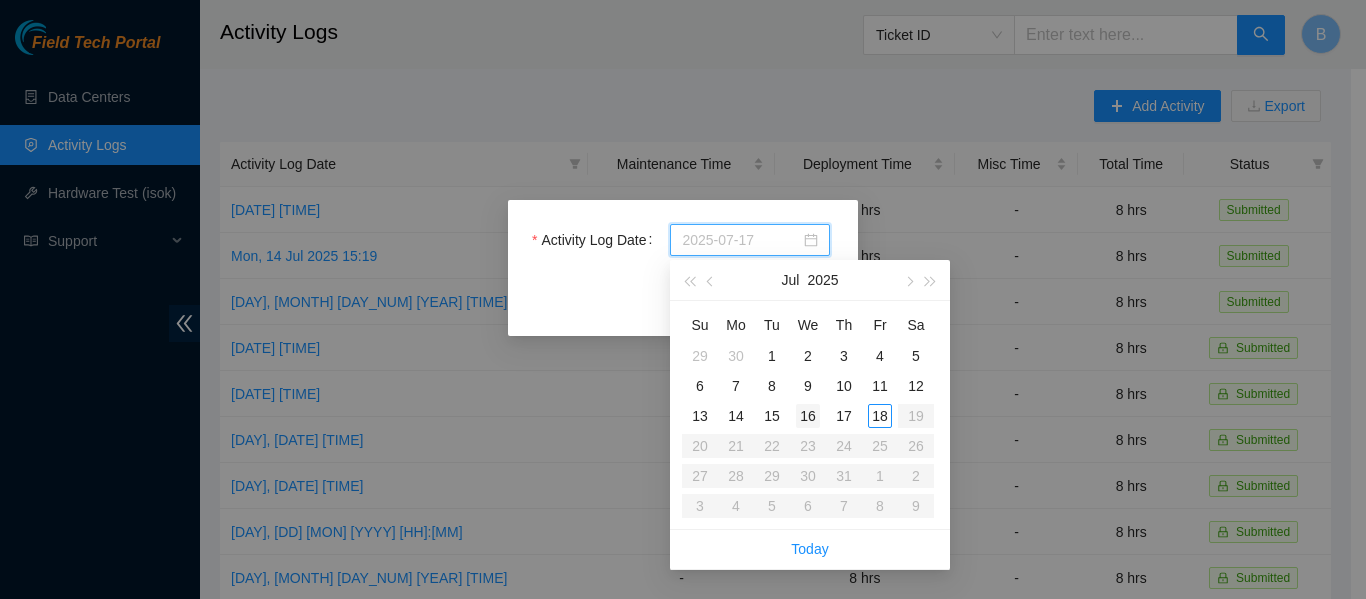type on "2025-07-16" 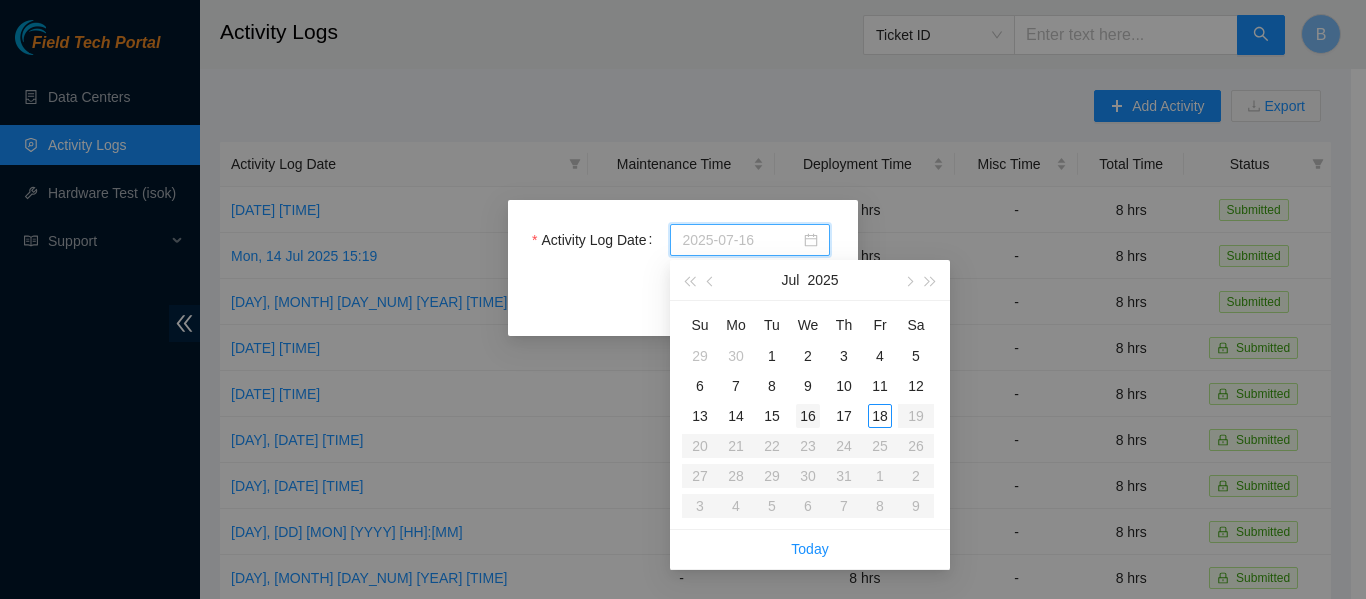 click on "16" at bounding box center [808, 416] 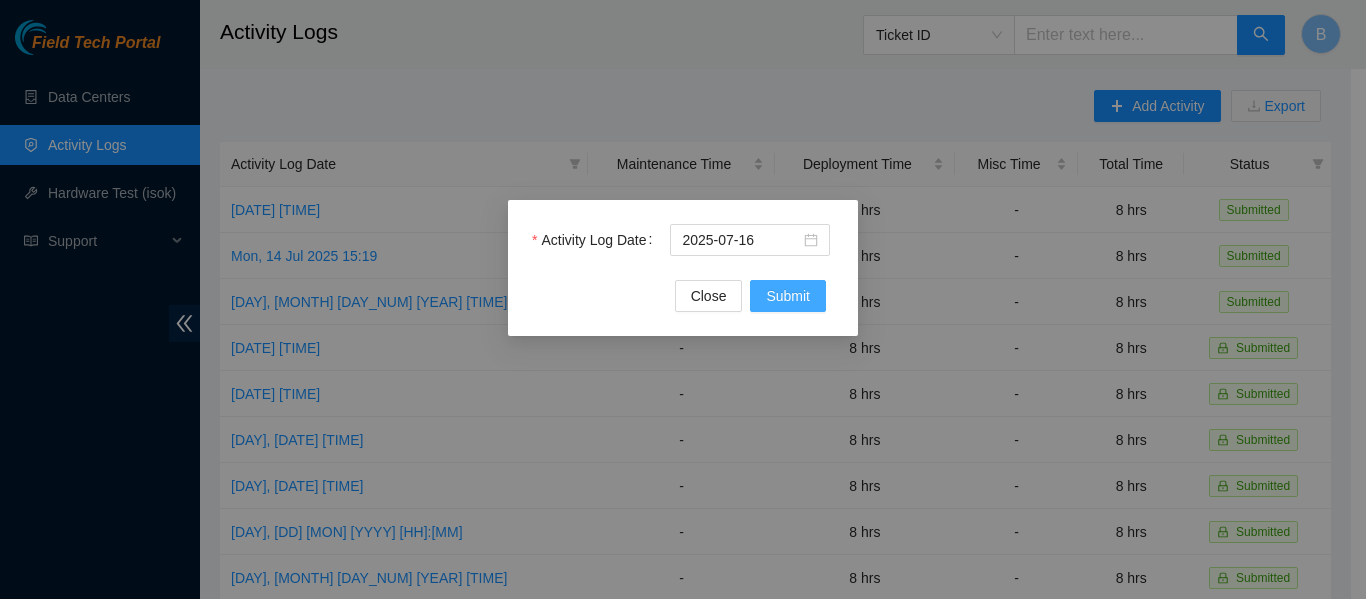 click on "Submit" at bounding box center [788, 296] 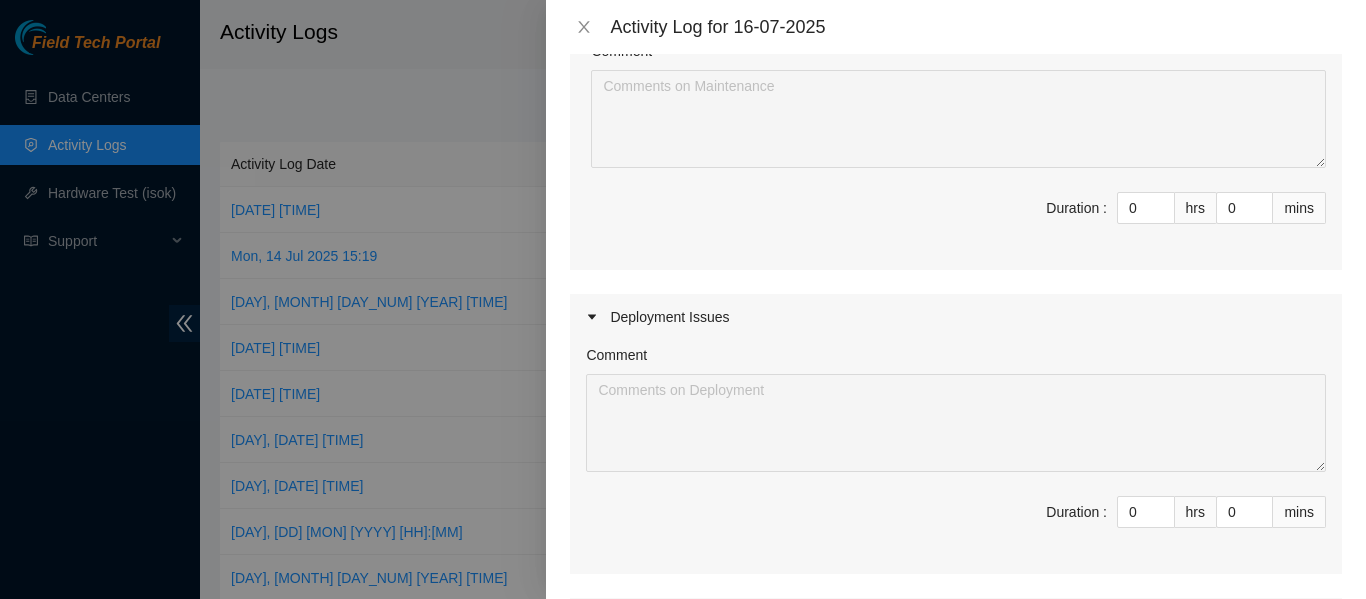 scroll, scrollTop: 317, scrollLeft: 0, axis: vertical 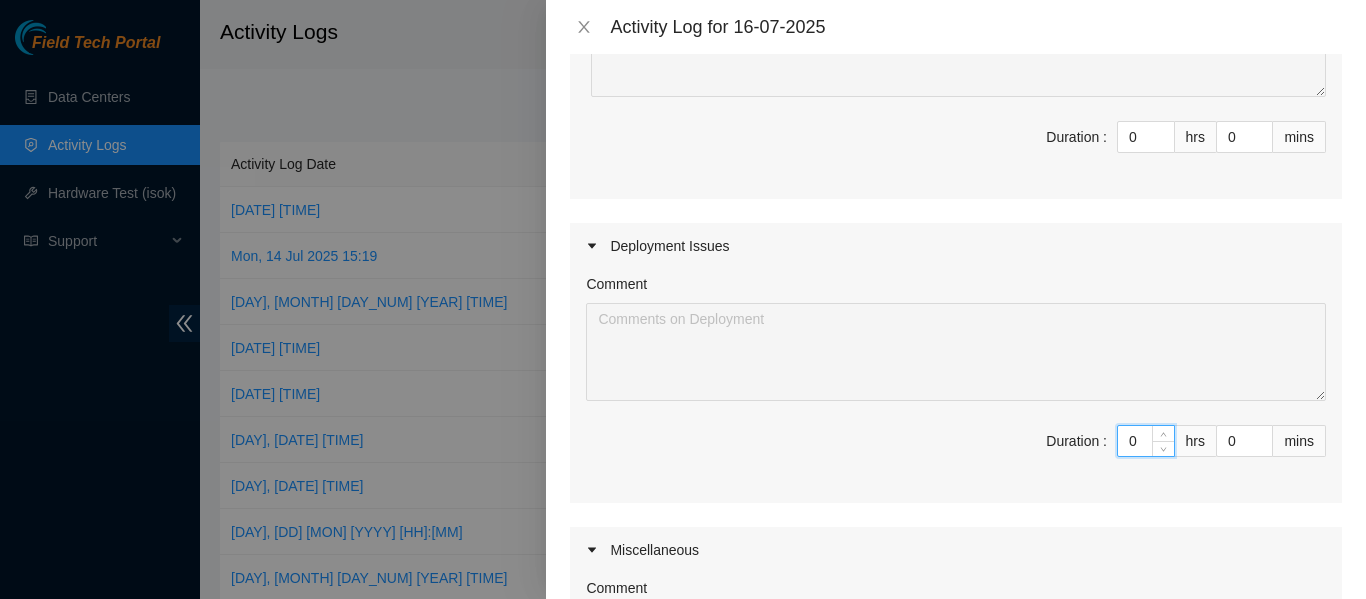 click on "0" at bounding box center [1146, 441] 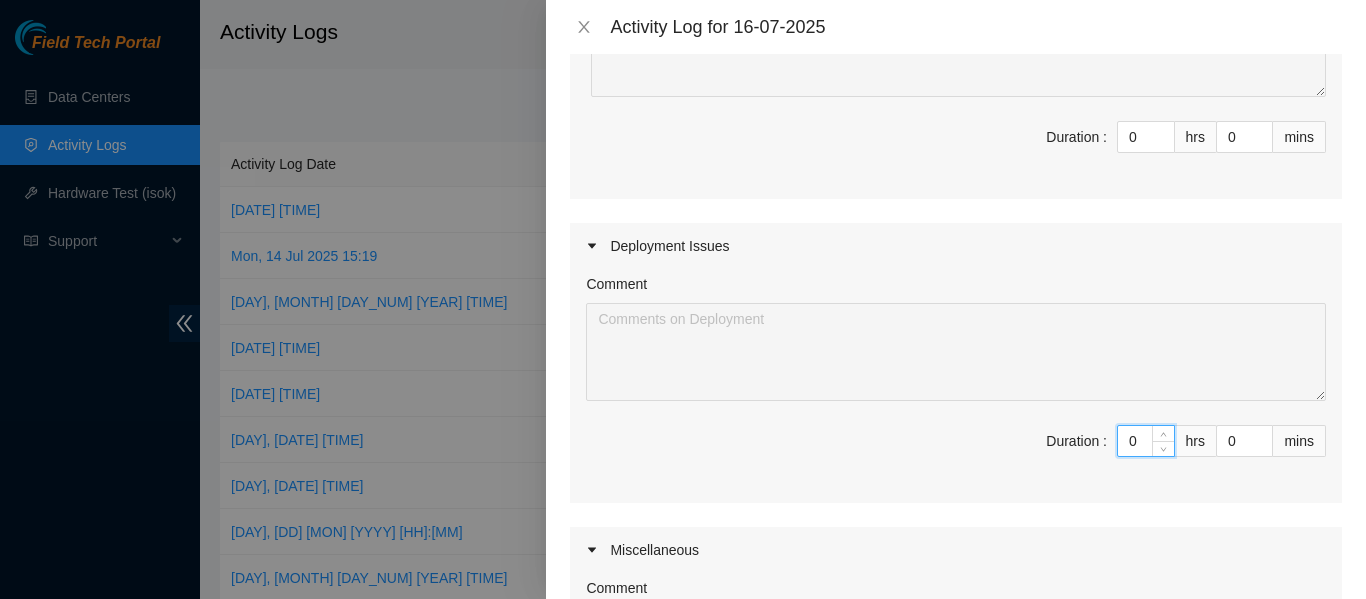type on "5" 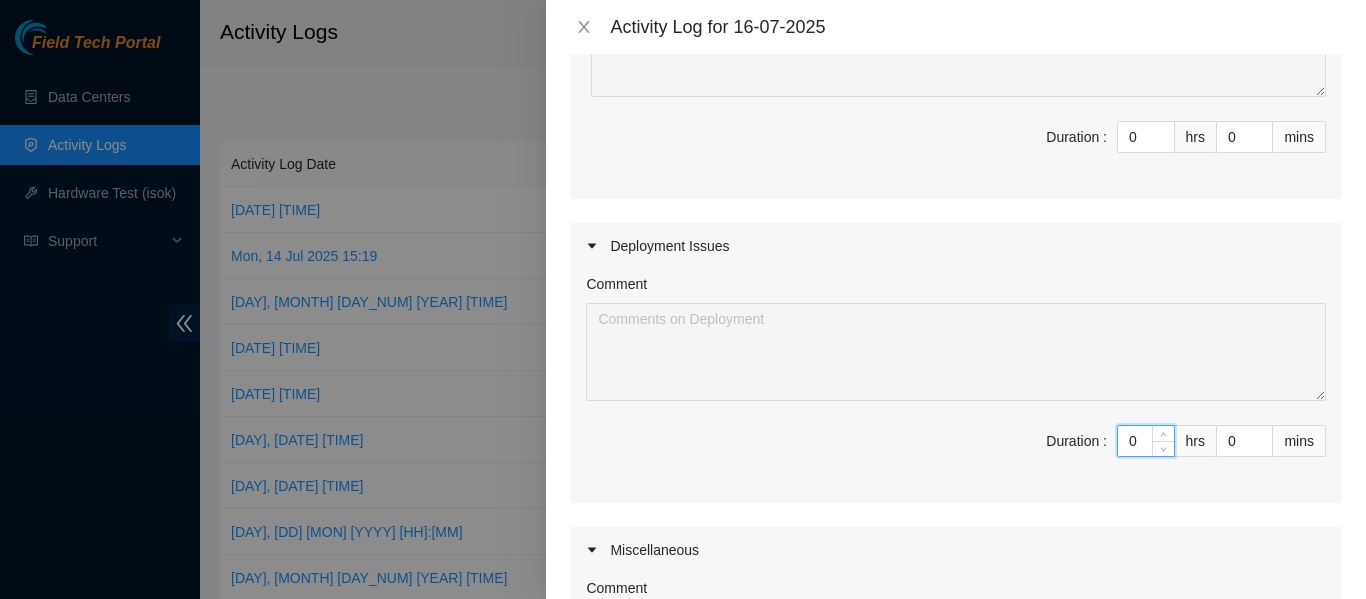 type on "5" 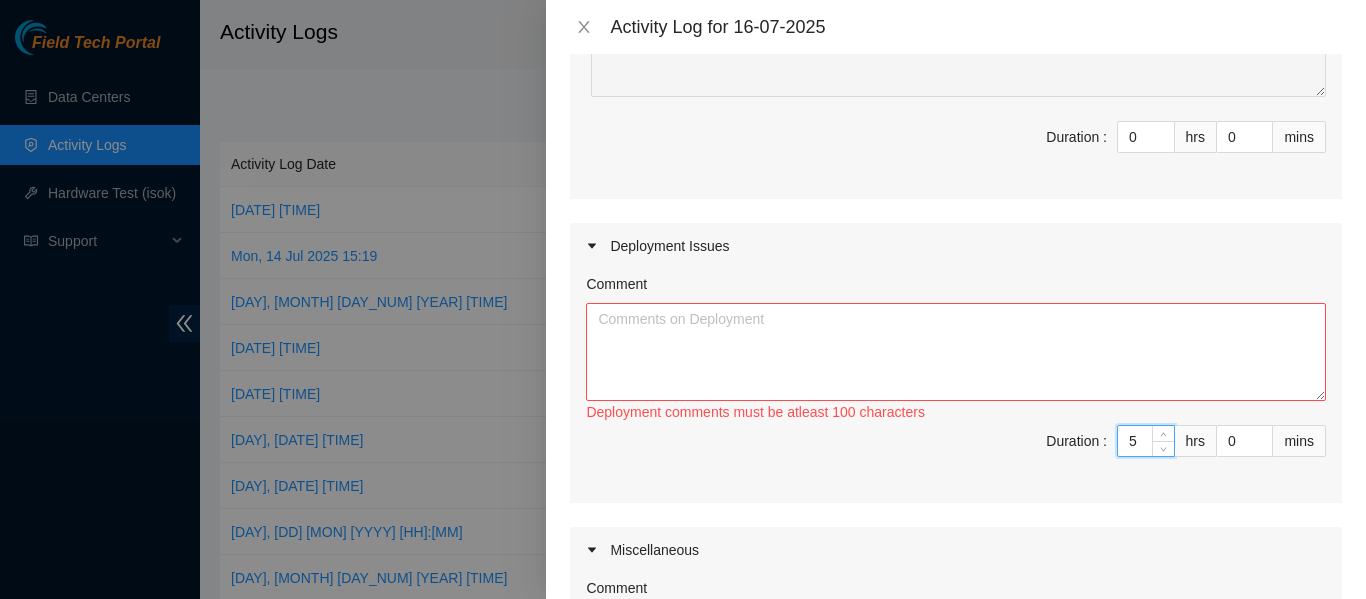 type on "5" 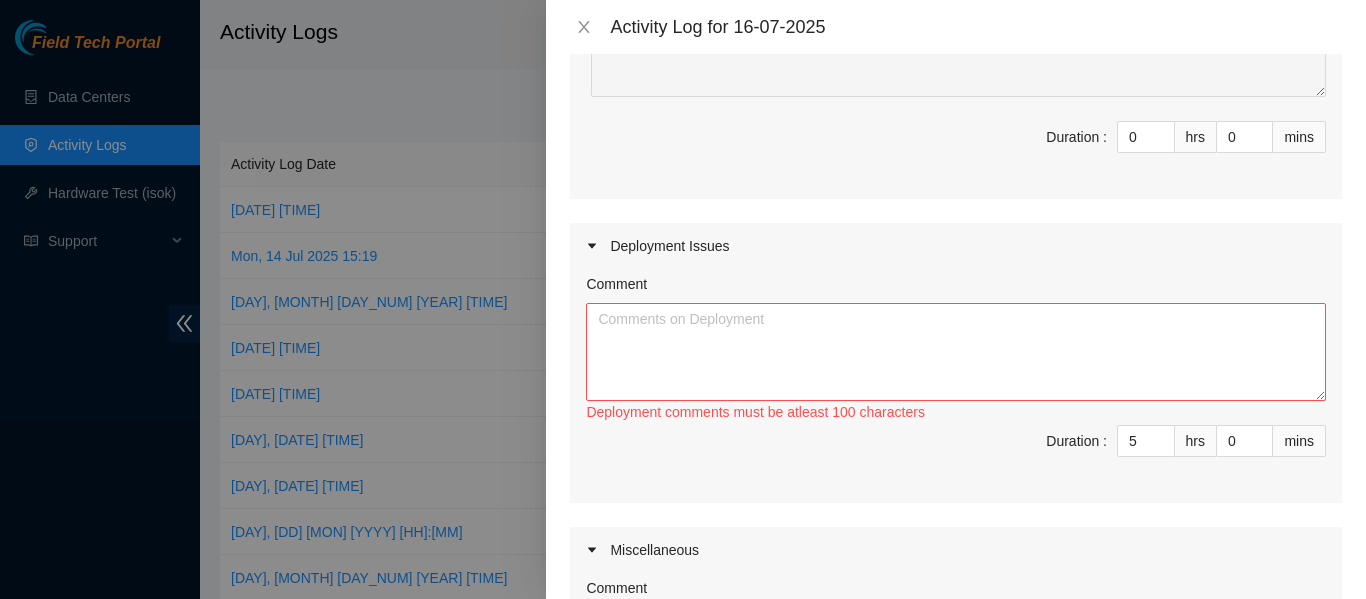 click on "Duration : [DURATION]" at bounding box center (956, 453) 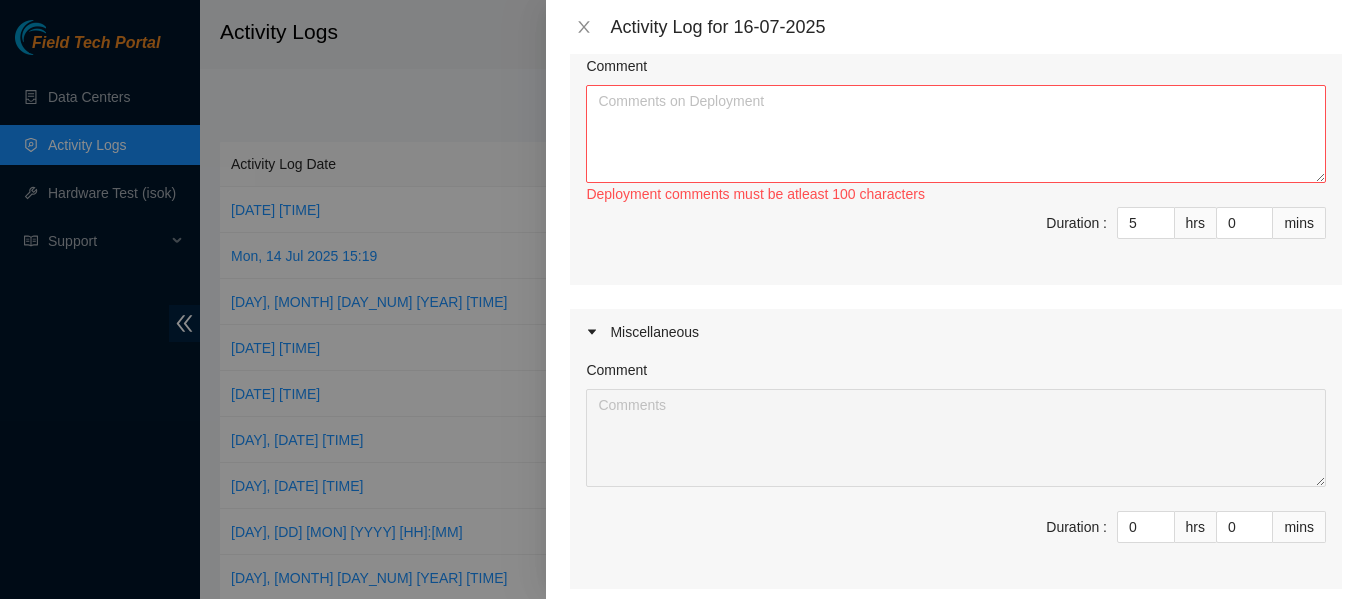 scroll, scrollTop: 536, scrollLeft: 0, axis: vertical 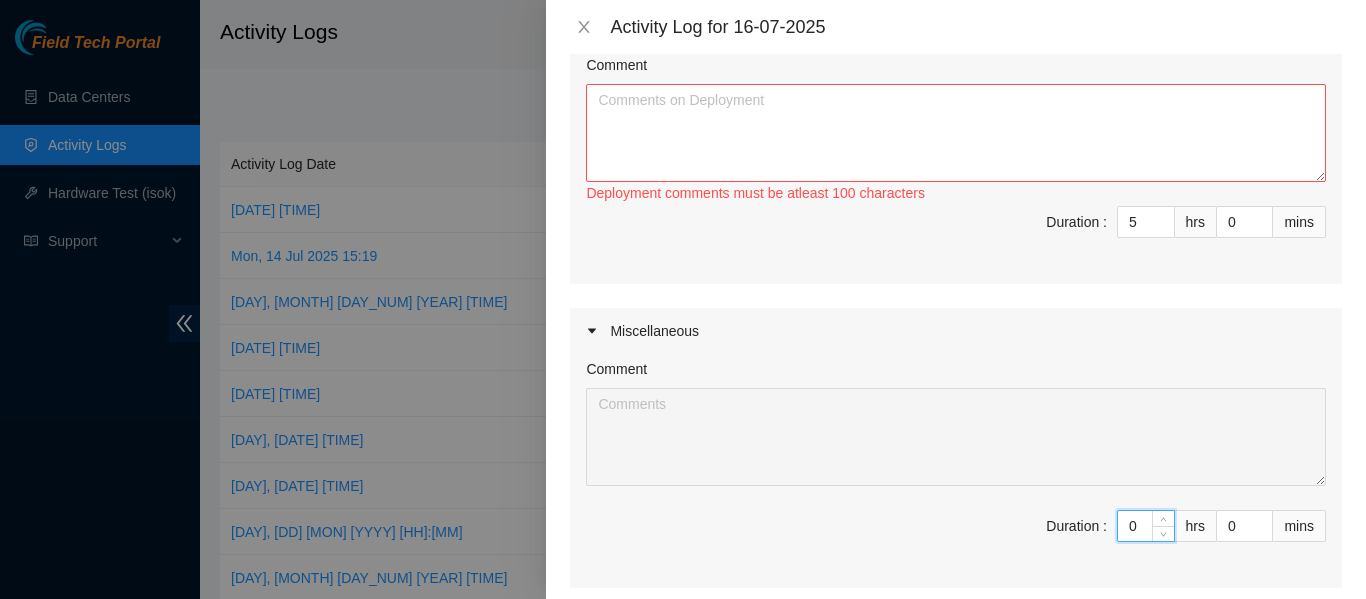 click on "0" at bounding box center (1146, 526) 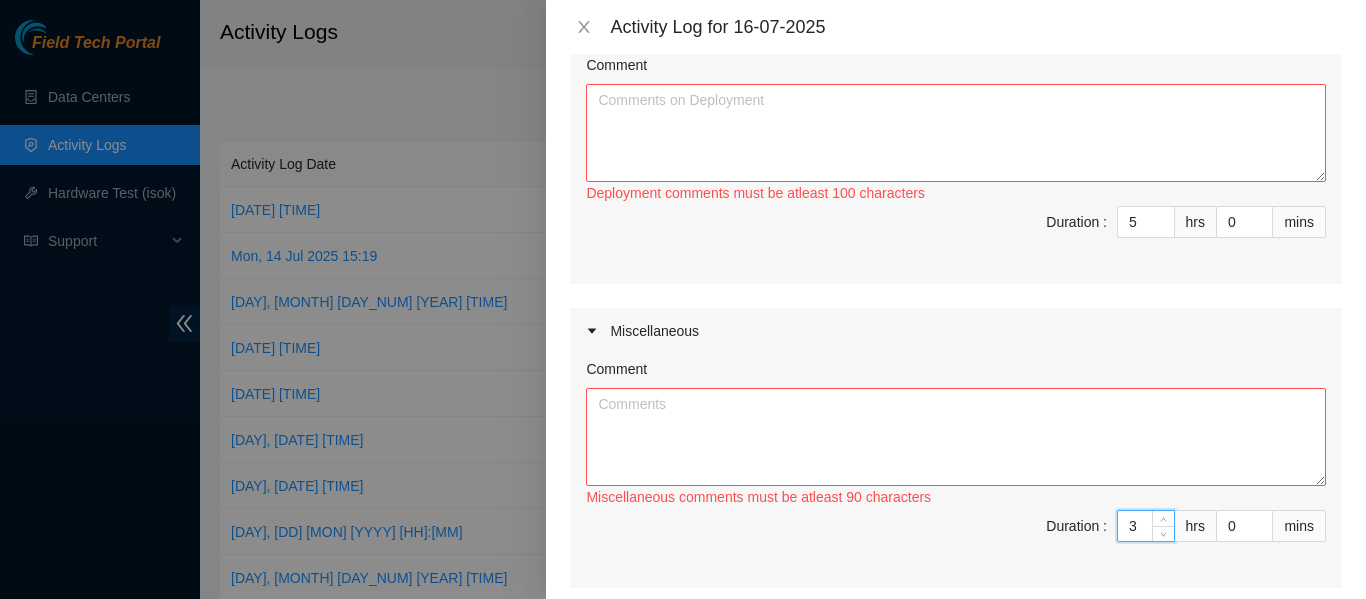 type on "3" 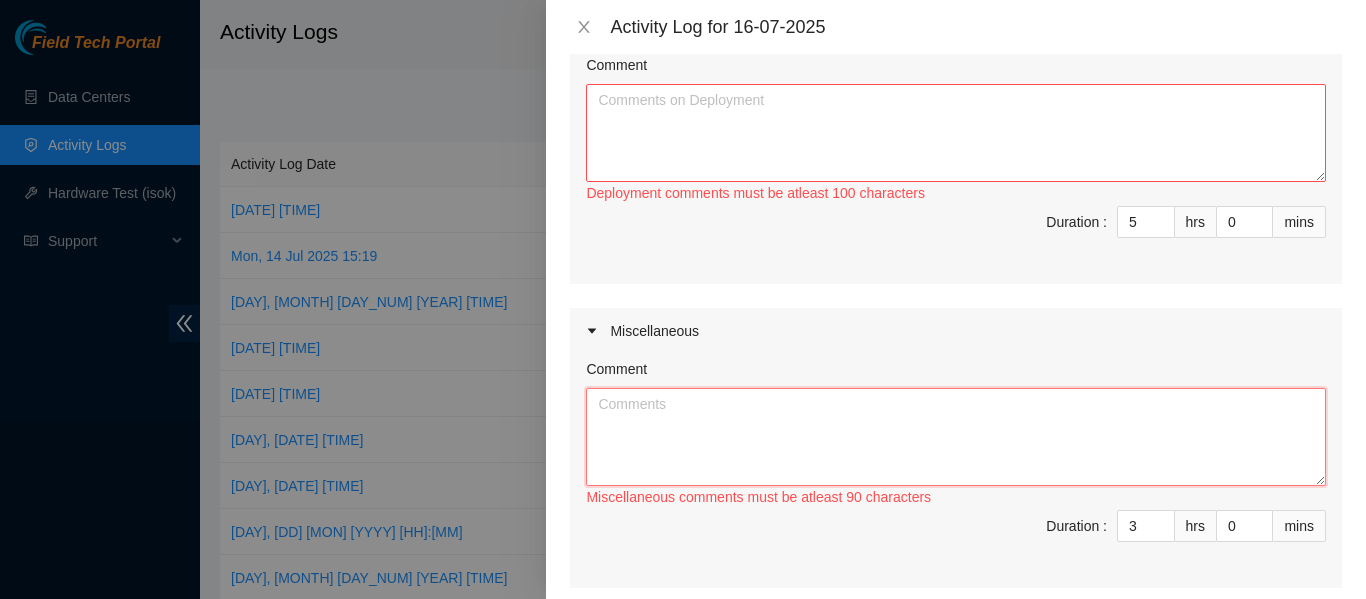click on "Comment" at bounding box center [956, 437] 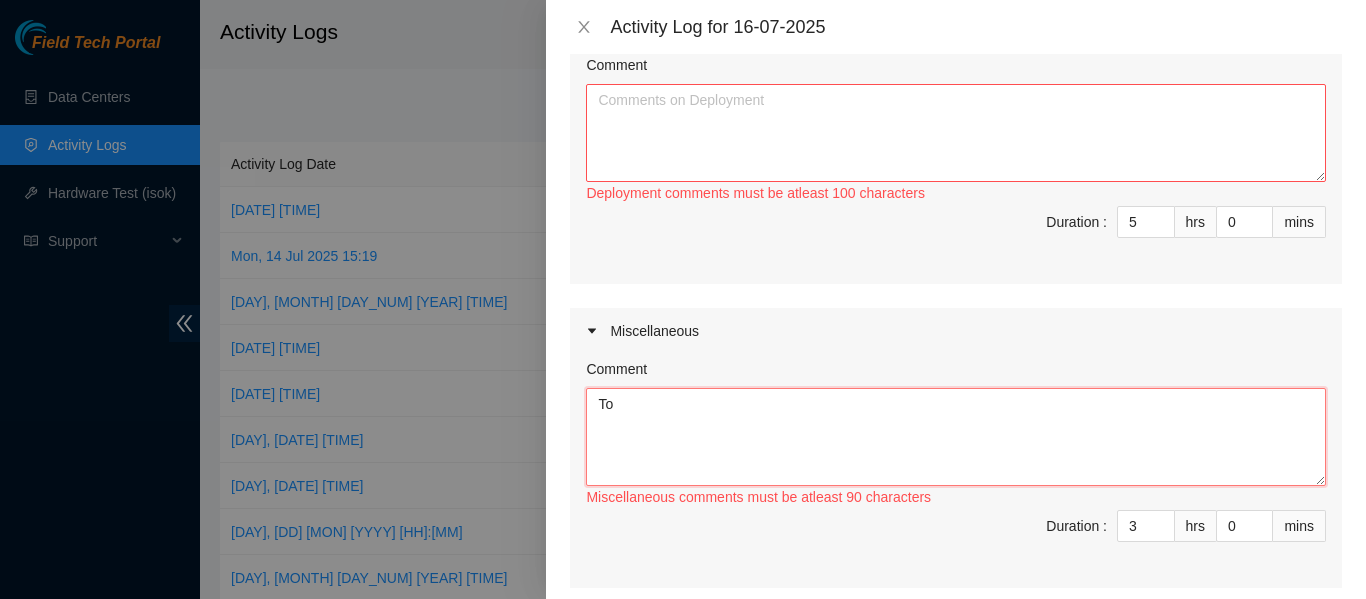 type on "T" 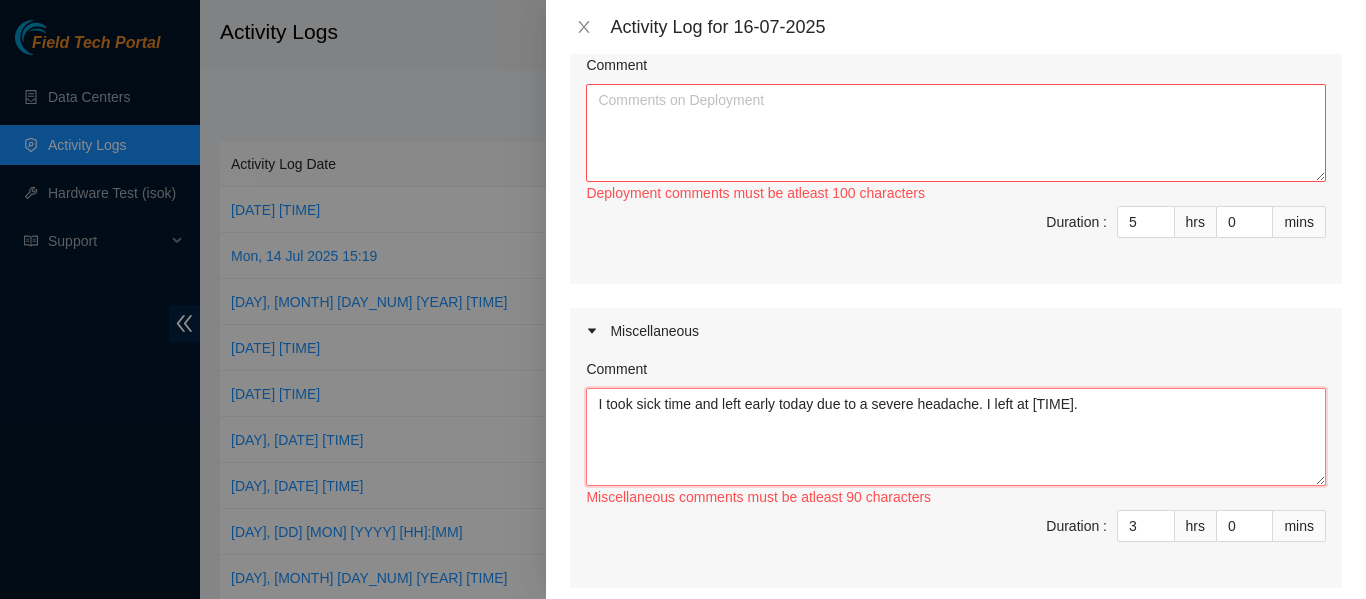 click on "I took sick time and left early today due to a severe headache. I left at [TIME]." at bounding box center (956, 437) 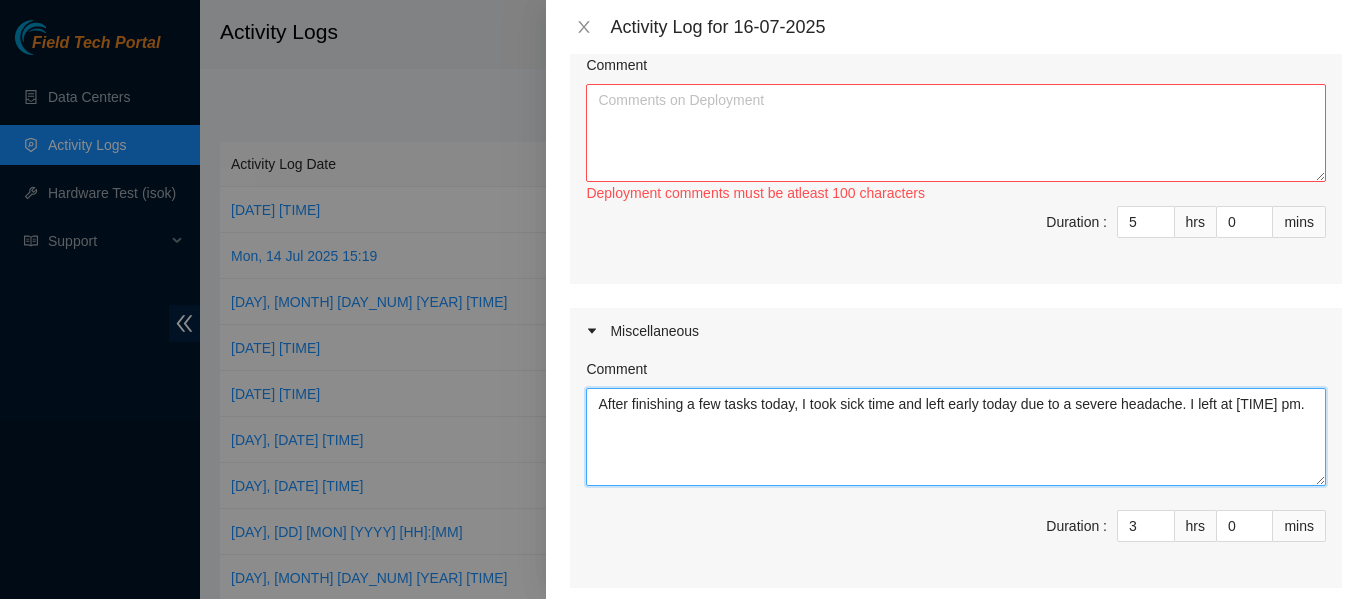 click on "After finishing a few tasks today, I took sick time and left early today due to a severe headache. I left at [TIME] pm." at bounding box center [956, 437] 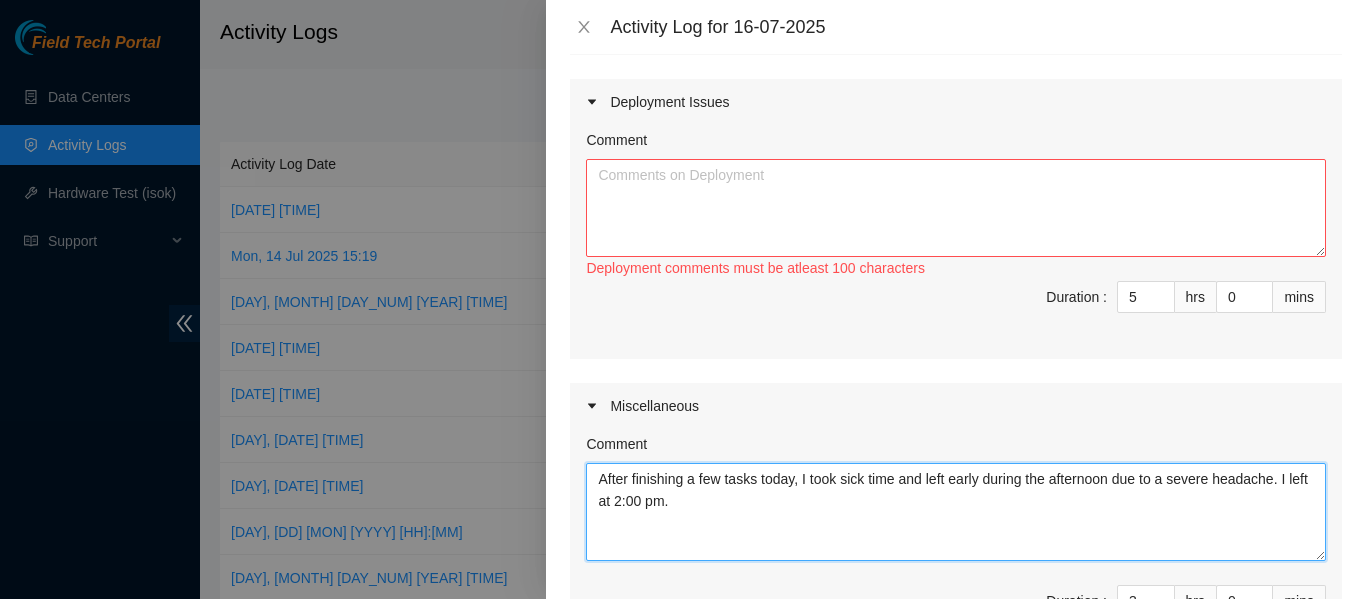 scroll, scrollTop: 459, scrollLeft: 0, axis: vertical 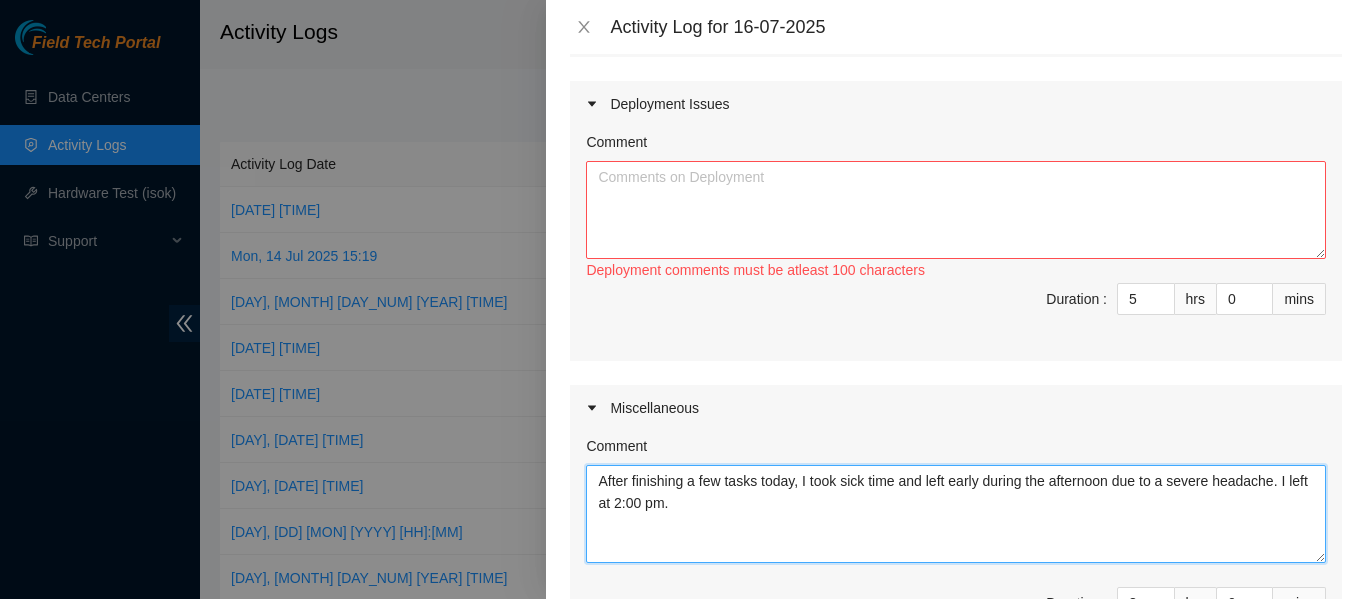 type on "After finishing a few tasks today, I took sick time and left early during the afternoon due to a severe headache. I left at 2:00 pm." 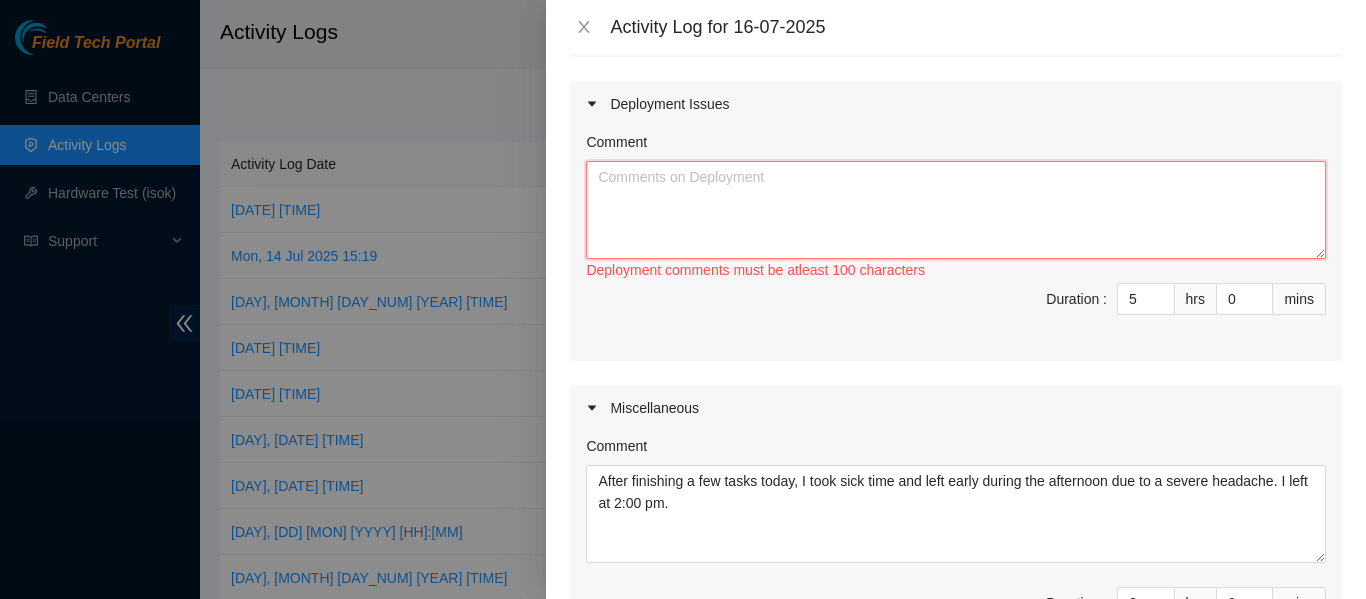 click on "Comment" at bounding box center (956, 210) 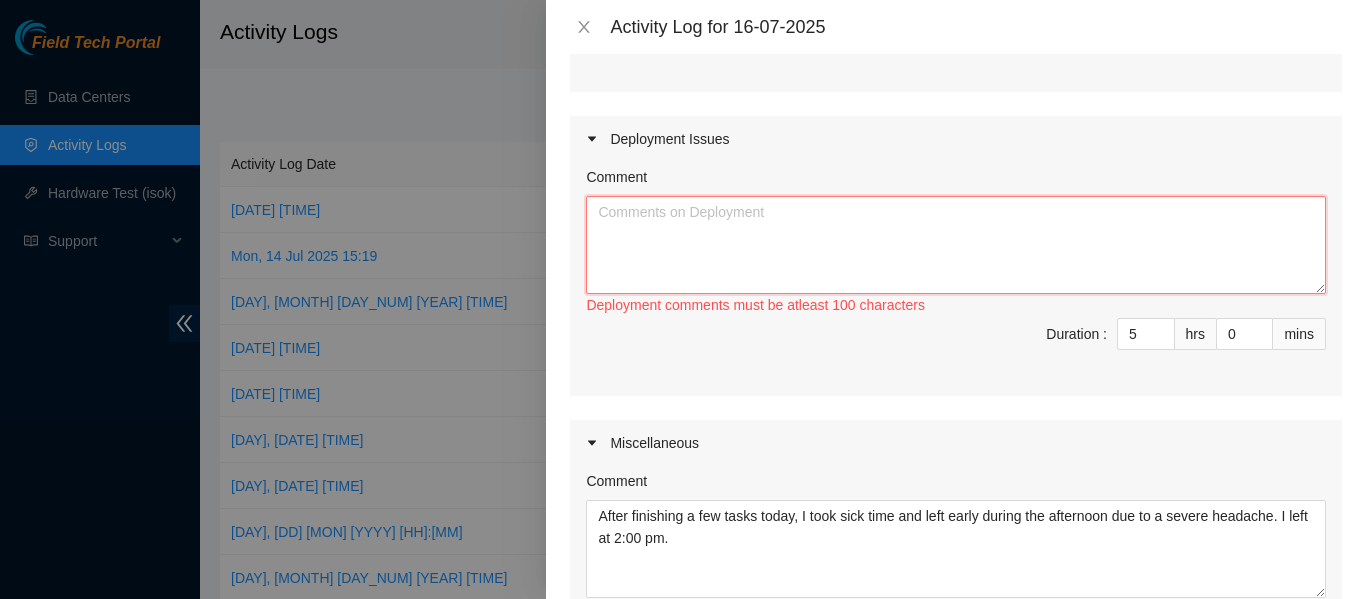 scroll, scrollTop: 423, scrollLeft: 0, axis: vertical 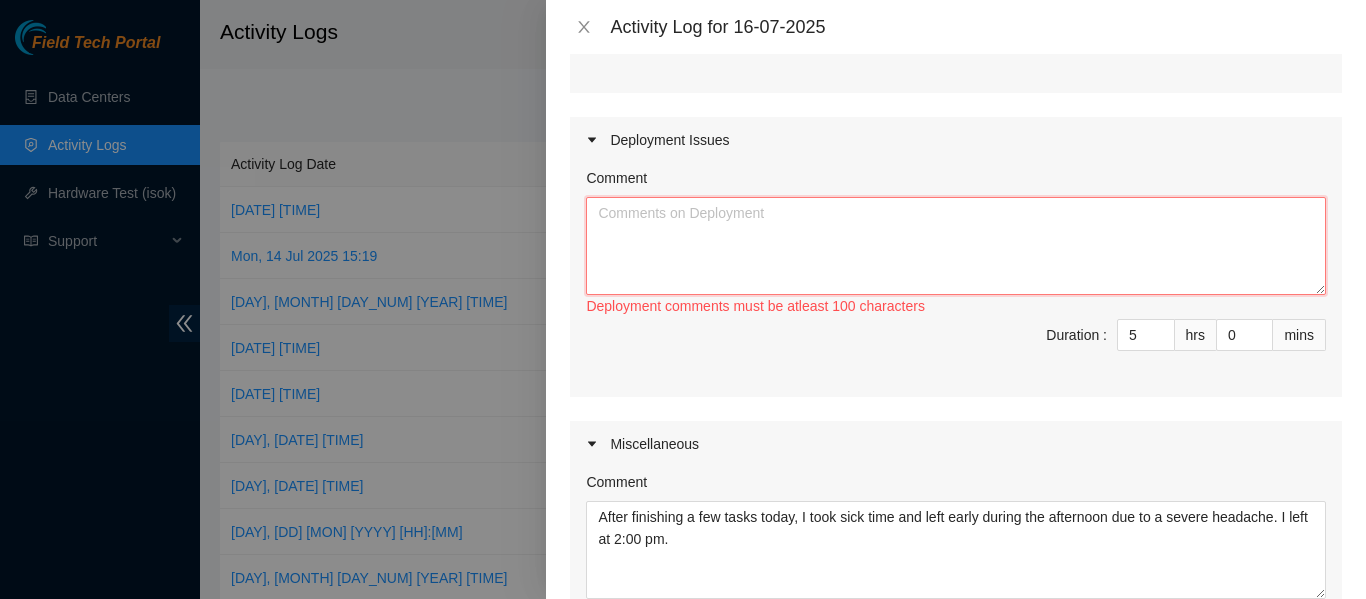 click on "Comment" at bounding box center [956, 246] 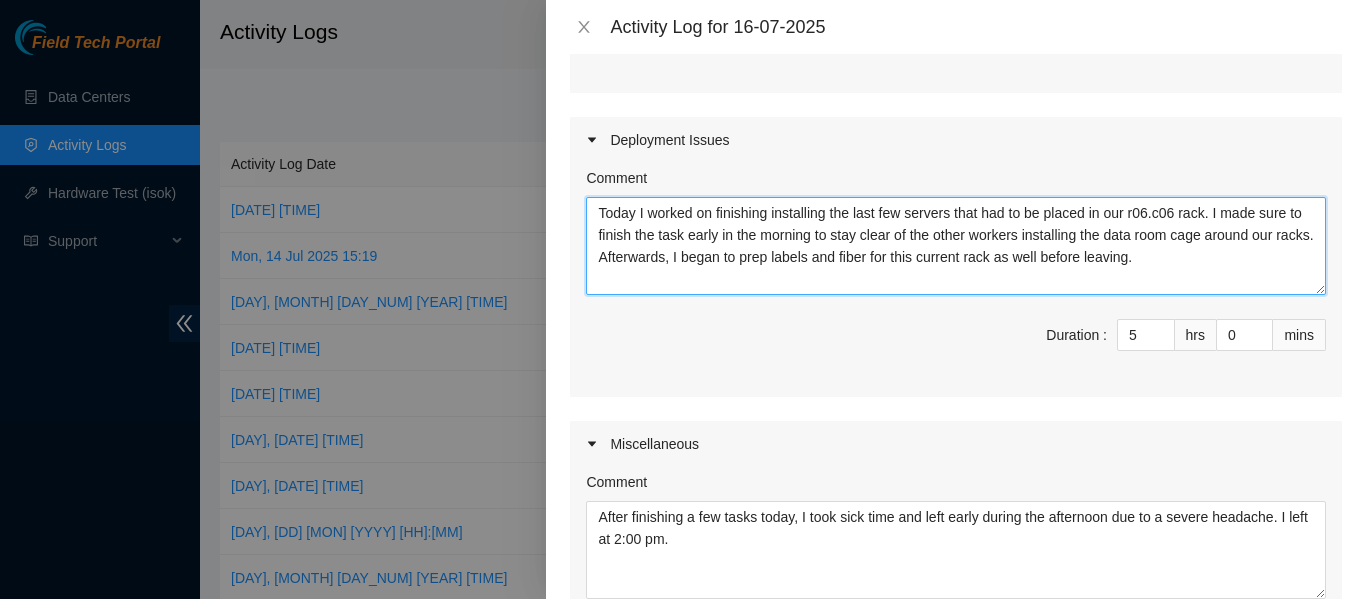 scroll, scrollTop: 744, scrollLeft: 0, axis: vertical 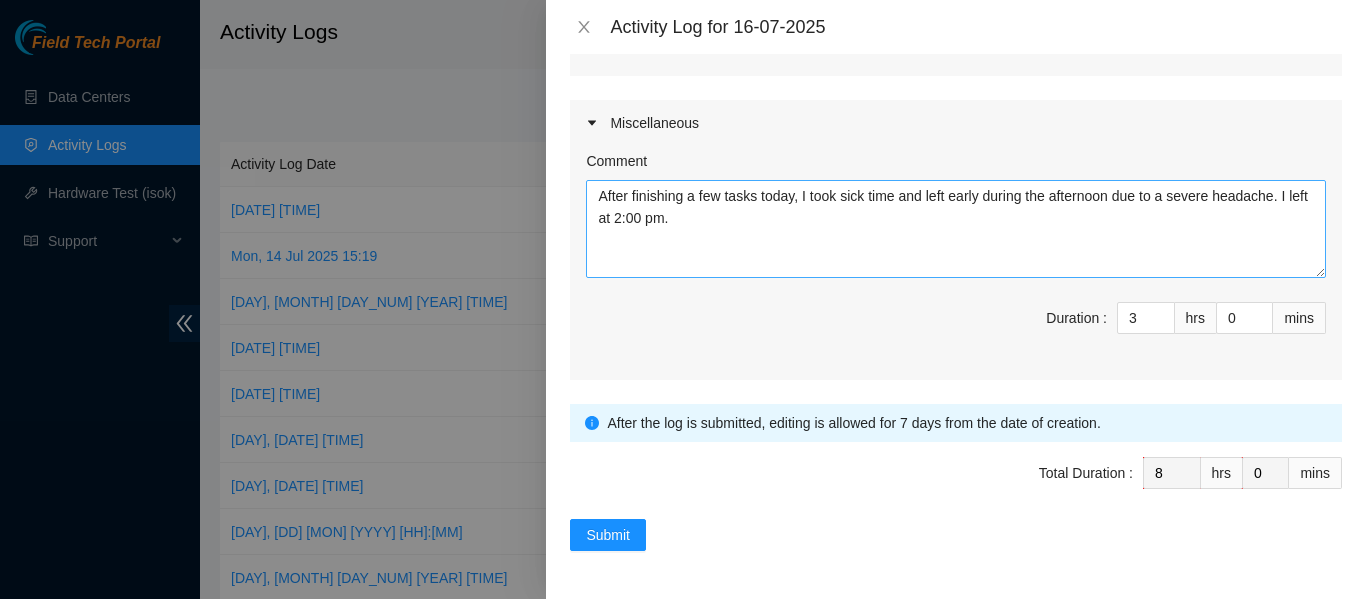type on "Today I worked on finishing installing the last few servers that had to be placed in our r06.c06 rack. I made sure to finish the task early in the morning to stay clear of the other workers installing the data room cage around our racks. Afterwards, I began to prep labels and fiber for this current rack as well before leaving." 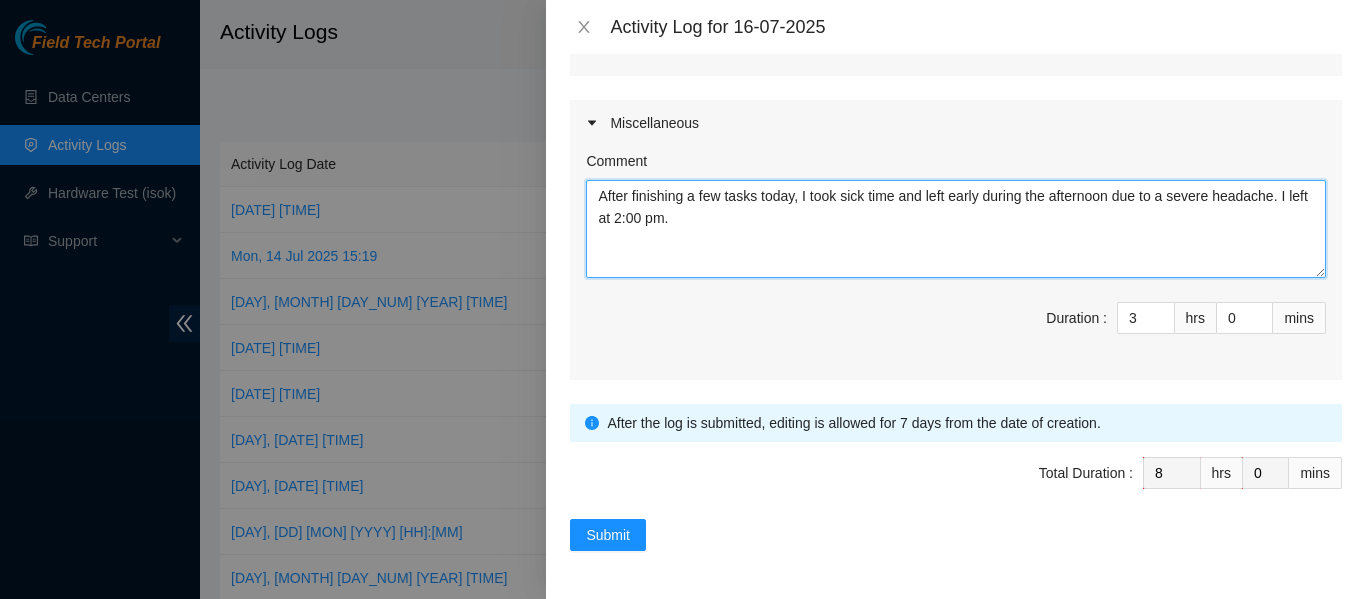 click on "After finishing a few tasks today, I took sick time and left early during the afternoon due to a severe headache. I left at 2:00 pm." at bounding box center [956, 229] 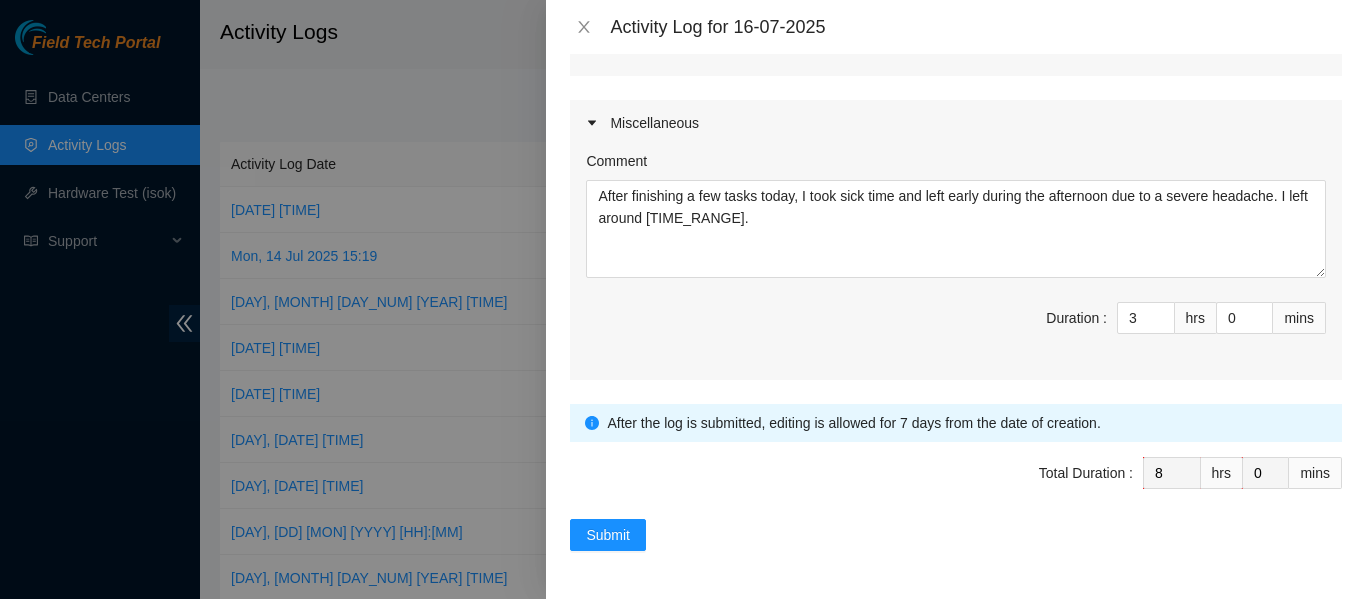click on "Comment After finishing a few tasks today, I took sick time and left early during the afternoon due to a severe headache. I left around 1:30 - 2:00 pm.  Duration : 3 hrs 0 mins" at bounding box center [956, 263] 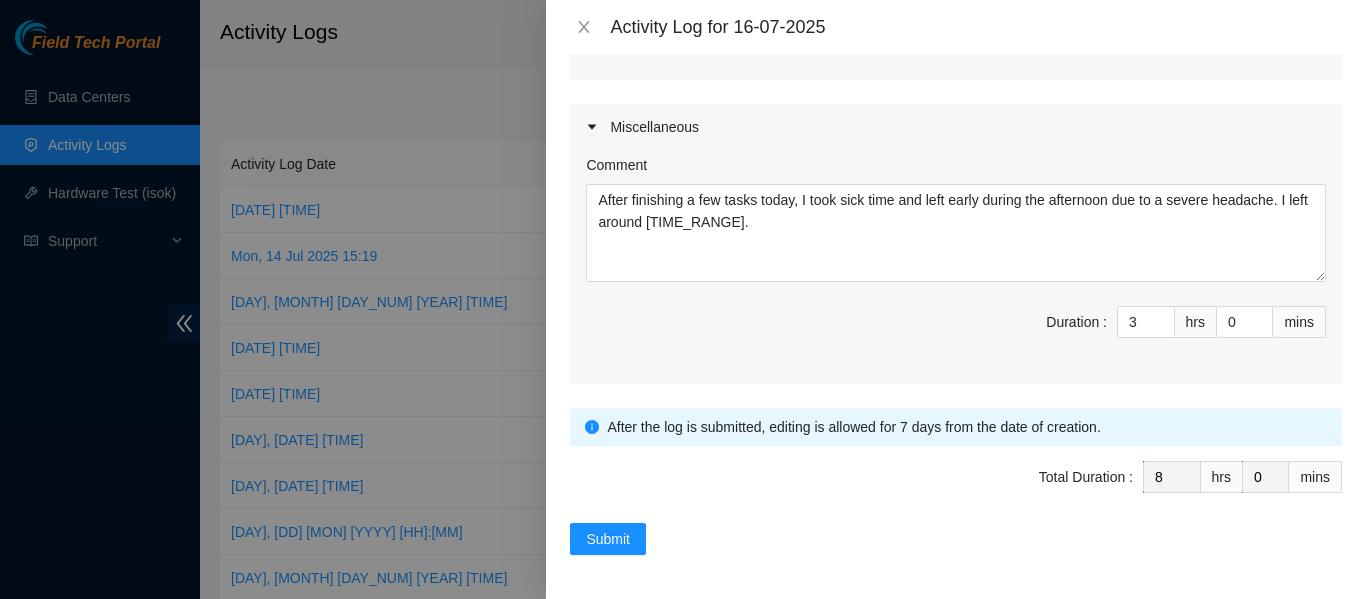 scroll, scrollTop: 744, scrollLeft: 0, axis: vertical 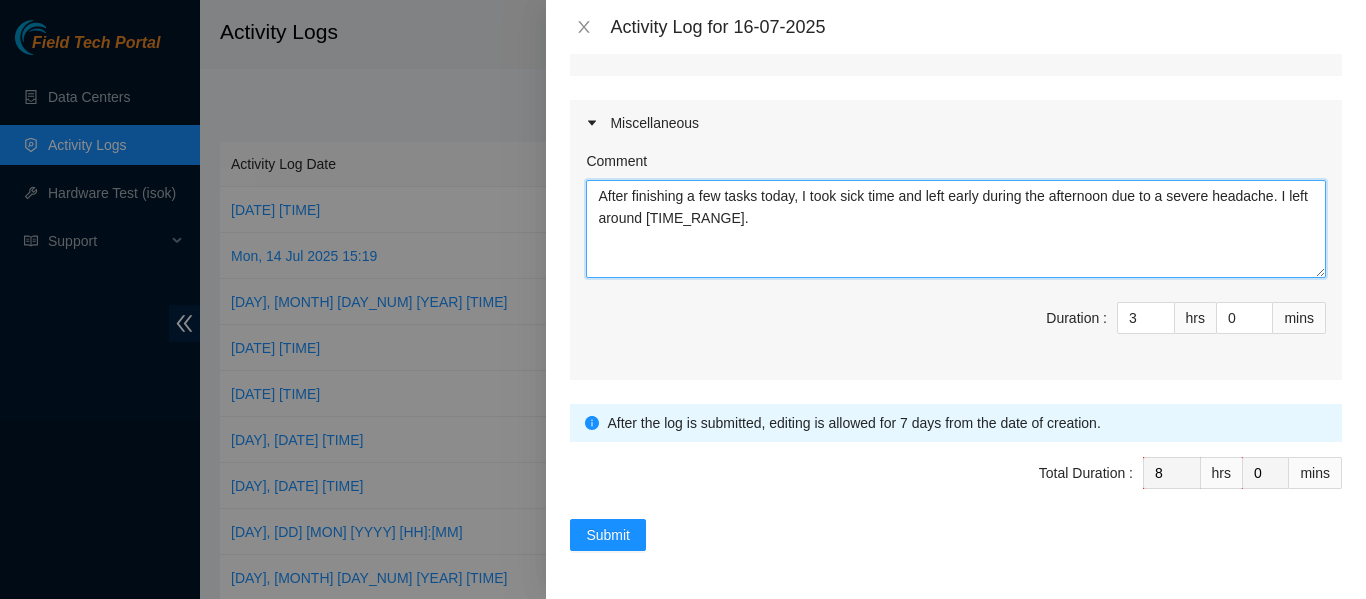 click on "After finishing a few tasks today, I took sick time and left early during the afternoon due to a severe headache. I left around [TIME_RANGE]." at bounding box center [956, 229] 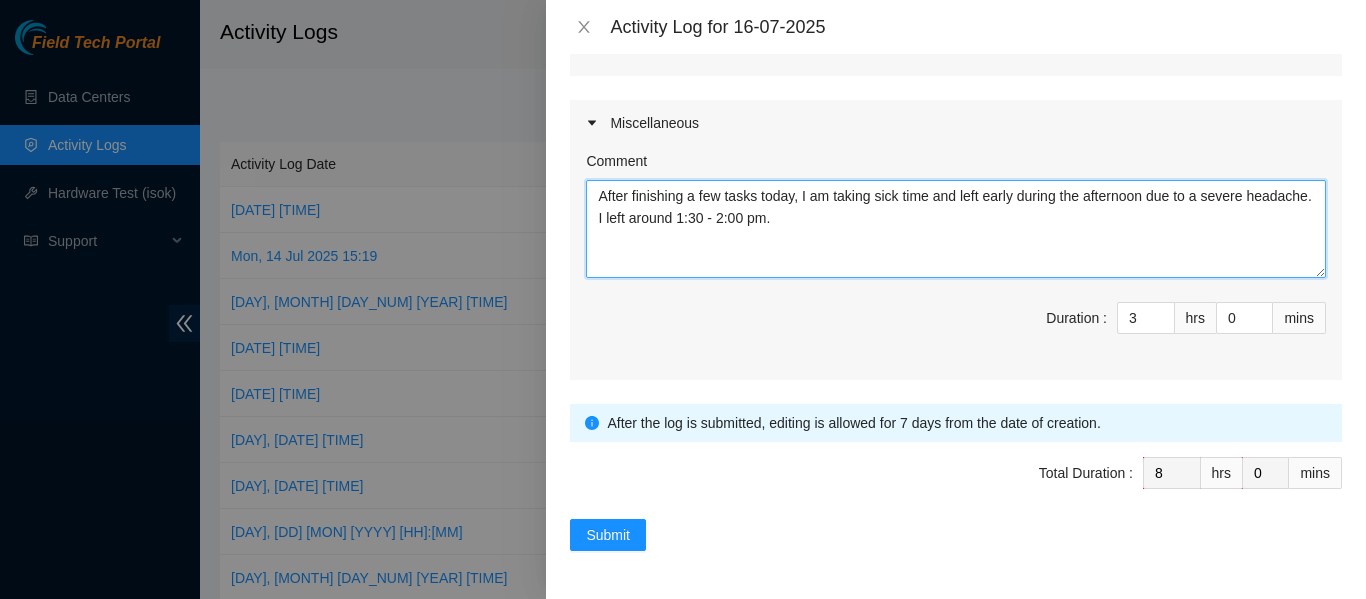 click on "After finishing a few tasks today, I am taking sick time and left early during the afternoon due to a severe headache. I left around 1:30 - 2:00 pm." at bounding box center (956, 229) 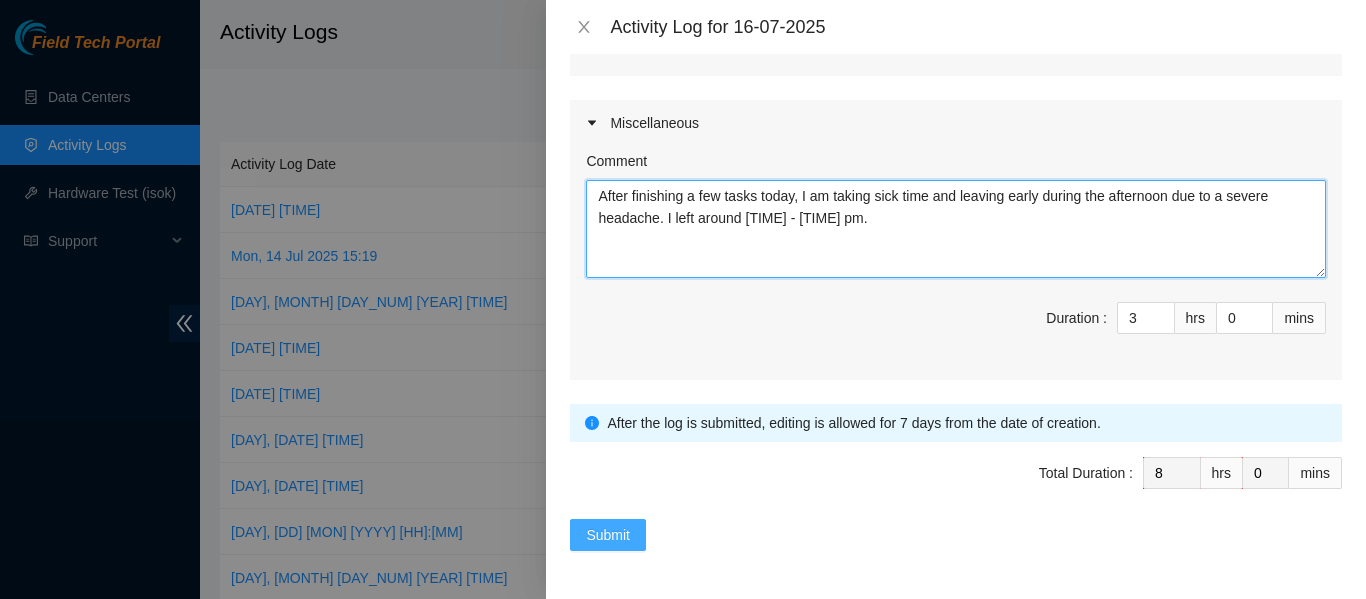 type on "After finishing a few tasks today, I am taking sick time and leaving early during the afternoon due to a severe headache. I left around [TIME] - [TIME] pm." 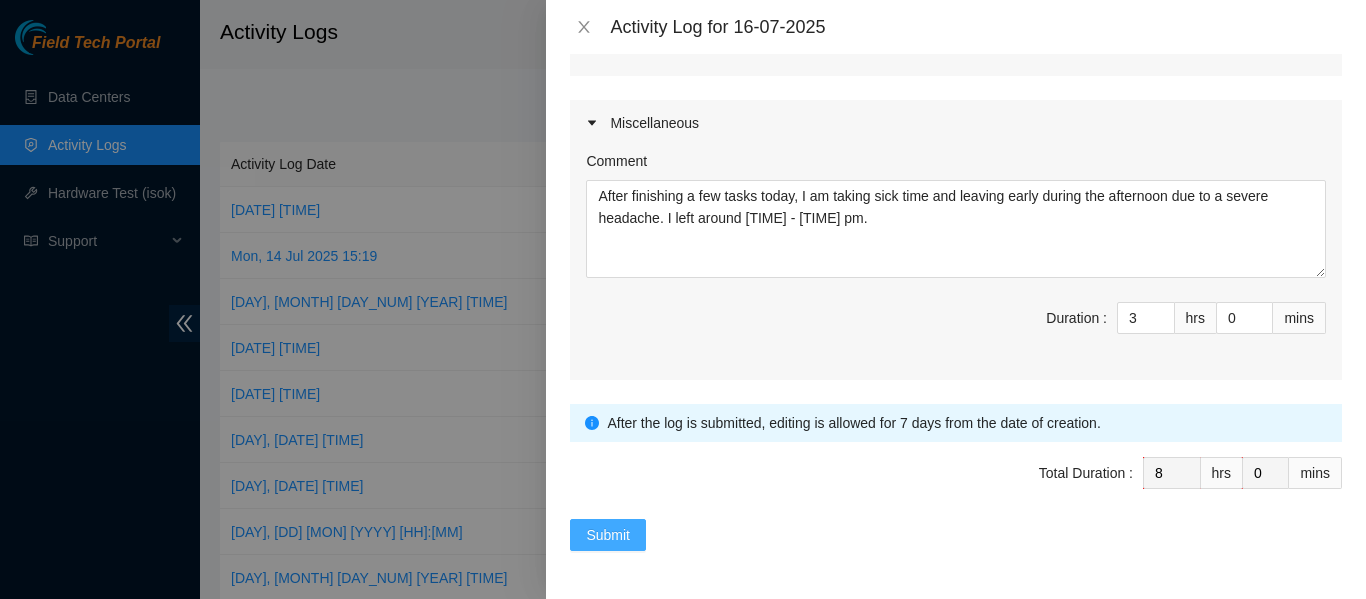 click on "Submit" at bounding box center [608, 535] 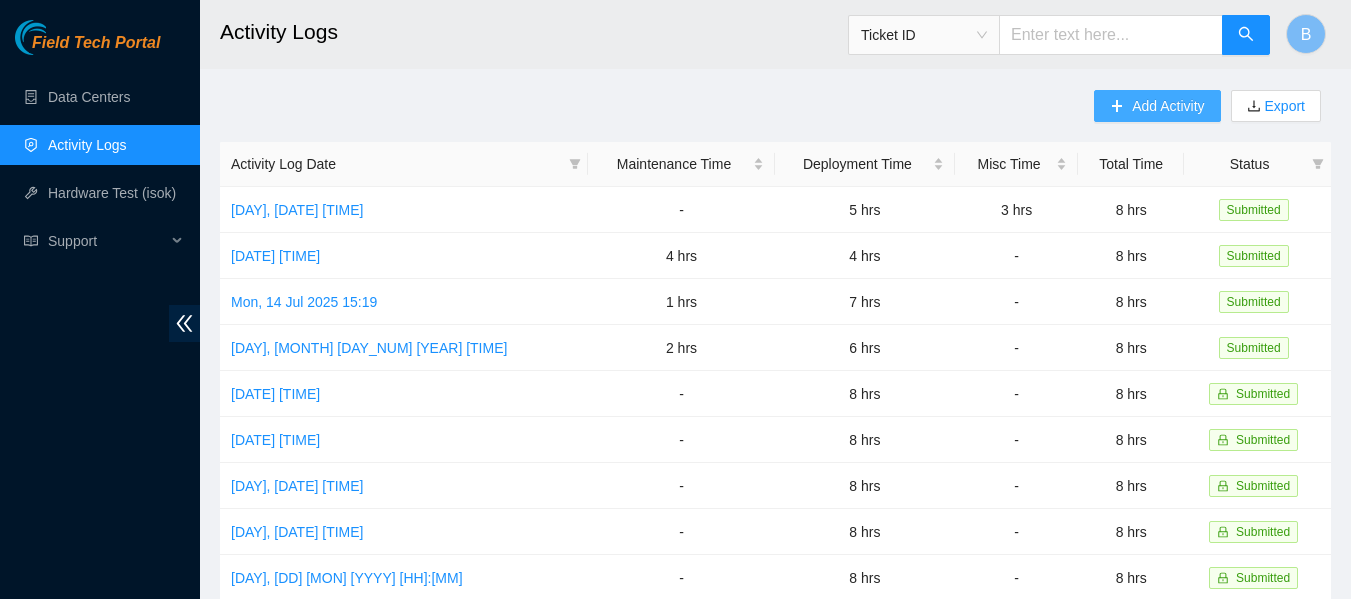 click on "Add Activity" at bounding box center (1168, 106) 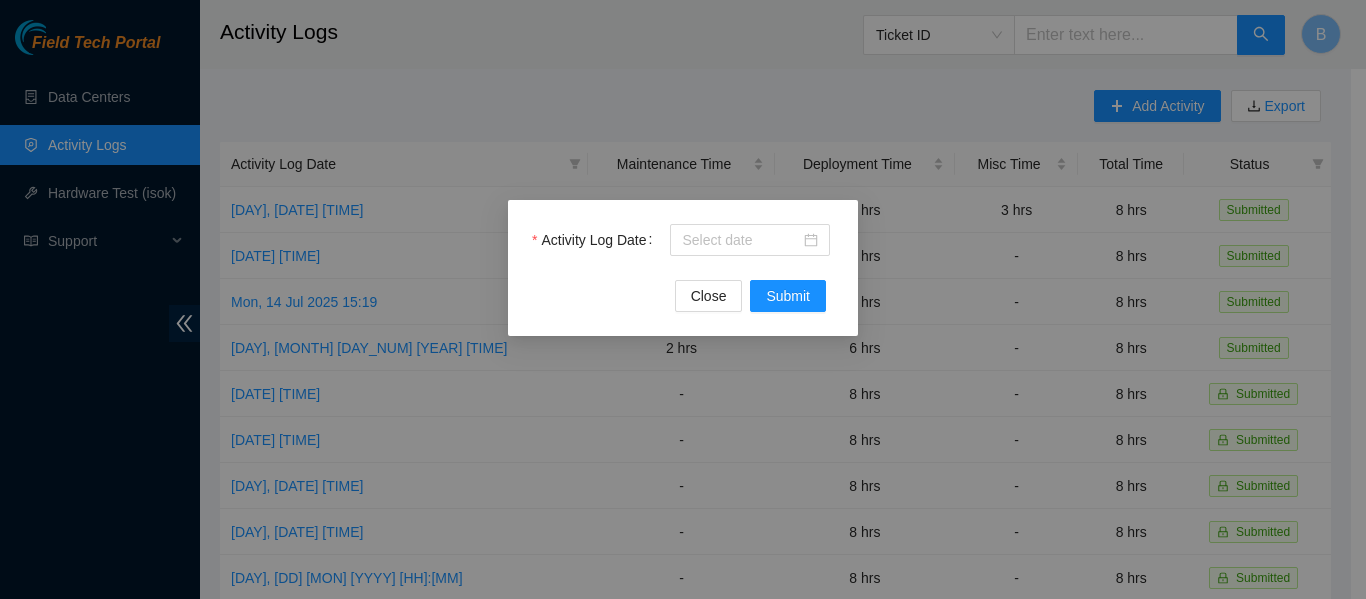 click on "Activity Log Date" at bounding box center (683, 252) 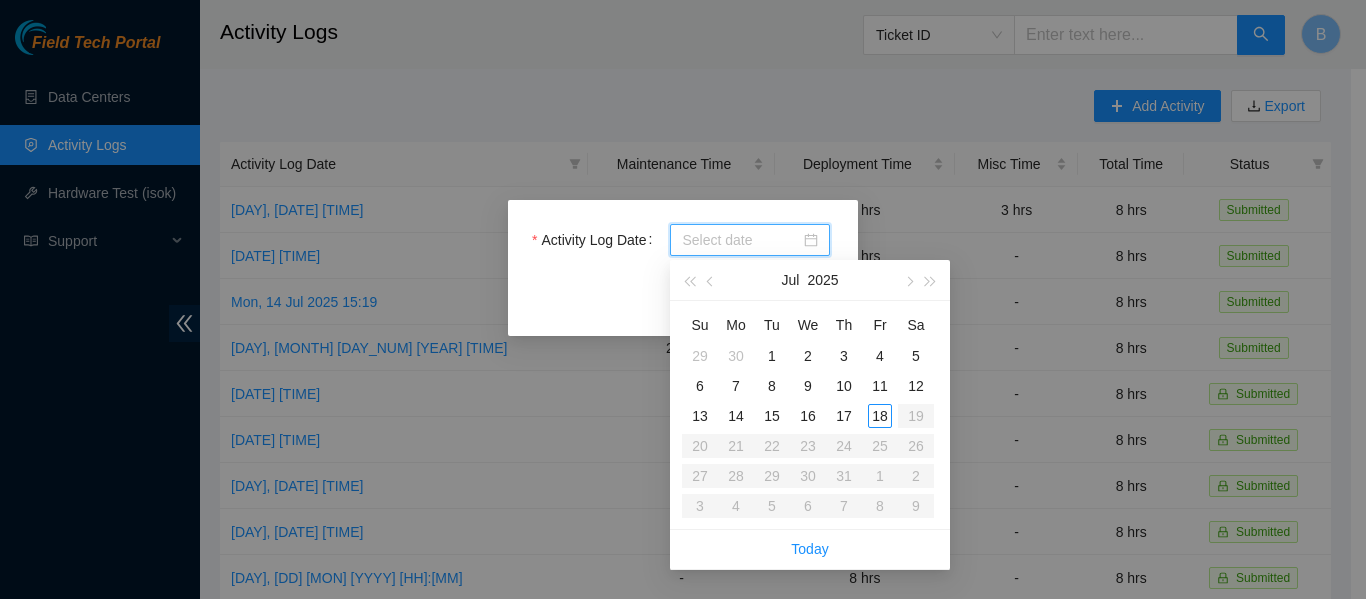 click on "Activity Log Date" at bounding box center (741, 240) 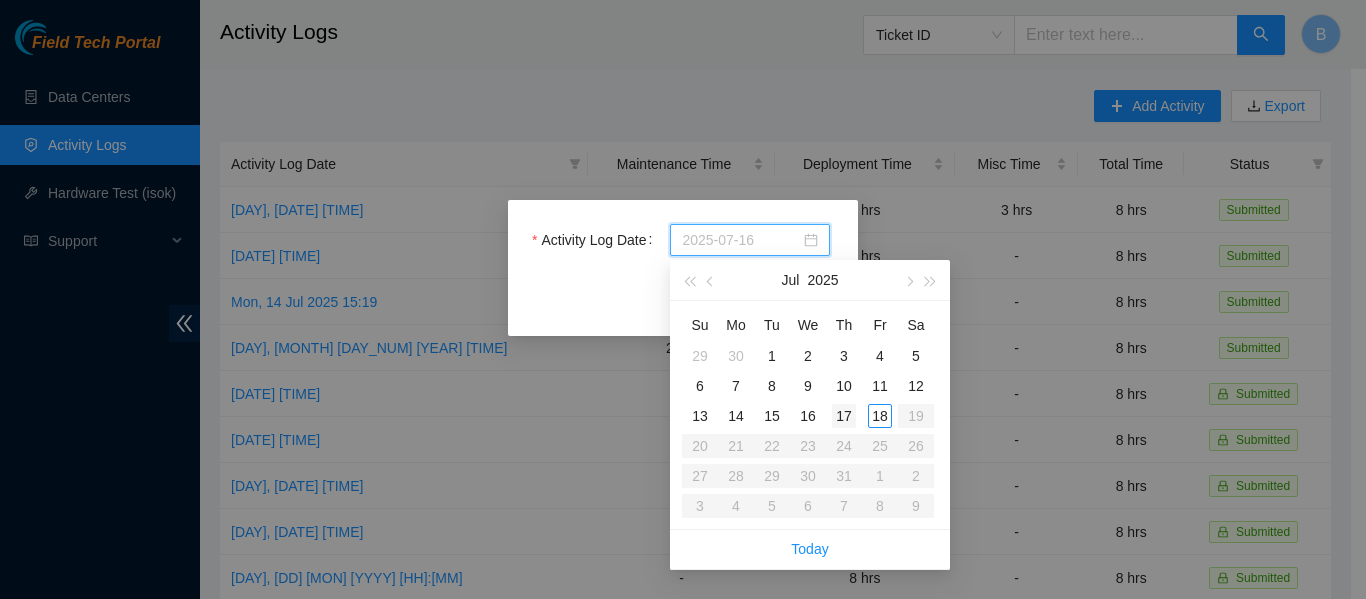 type on "2025-07-17" 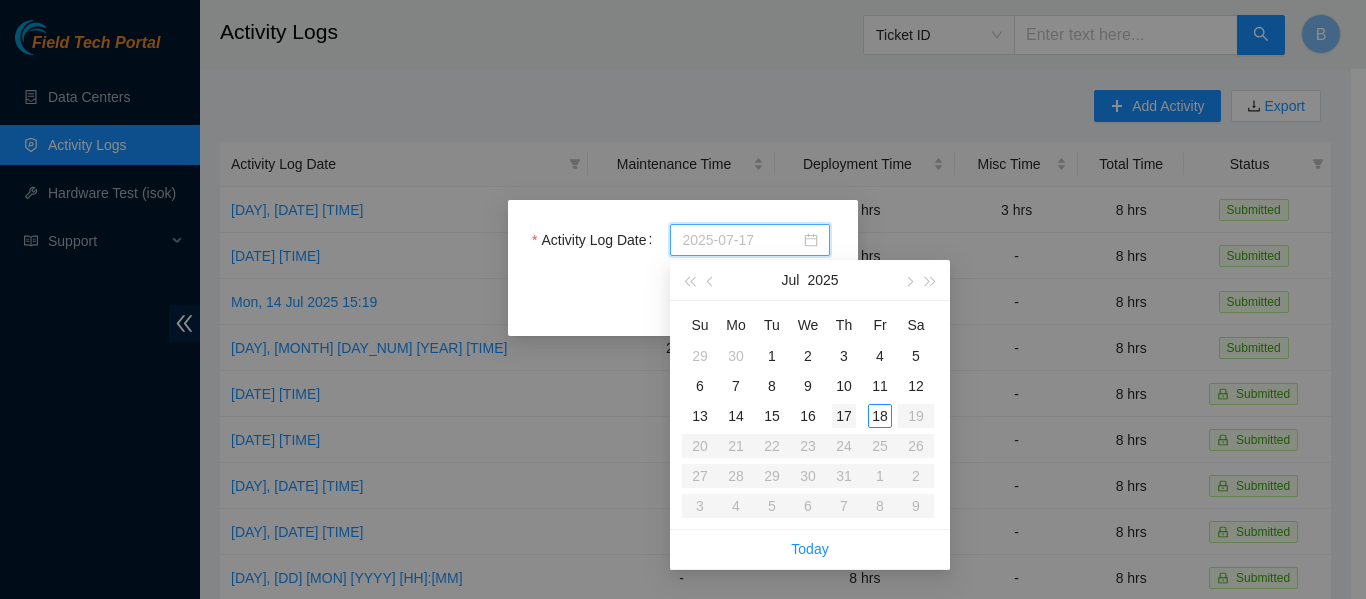 click on "17" at bounding box center (844, 416) 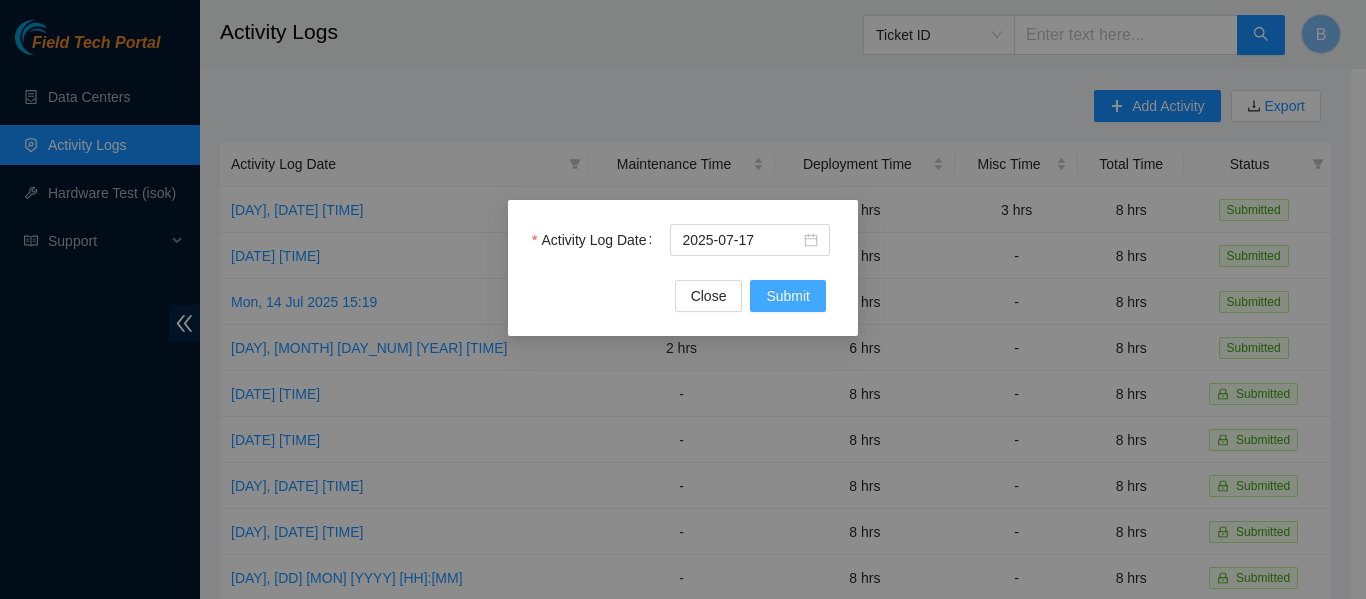 click on "Submit" at bounding box center (788, 296) 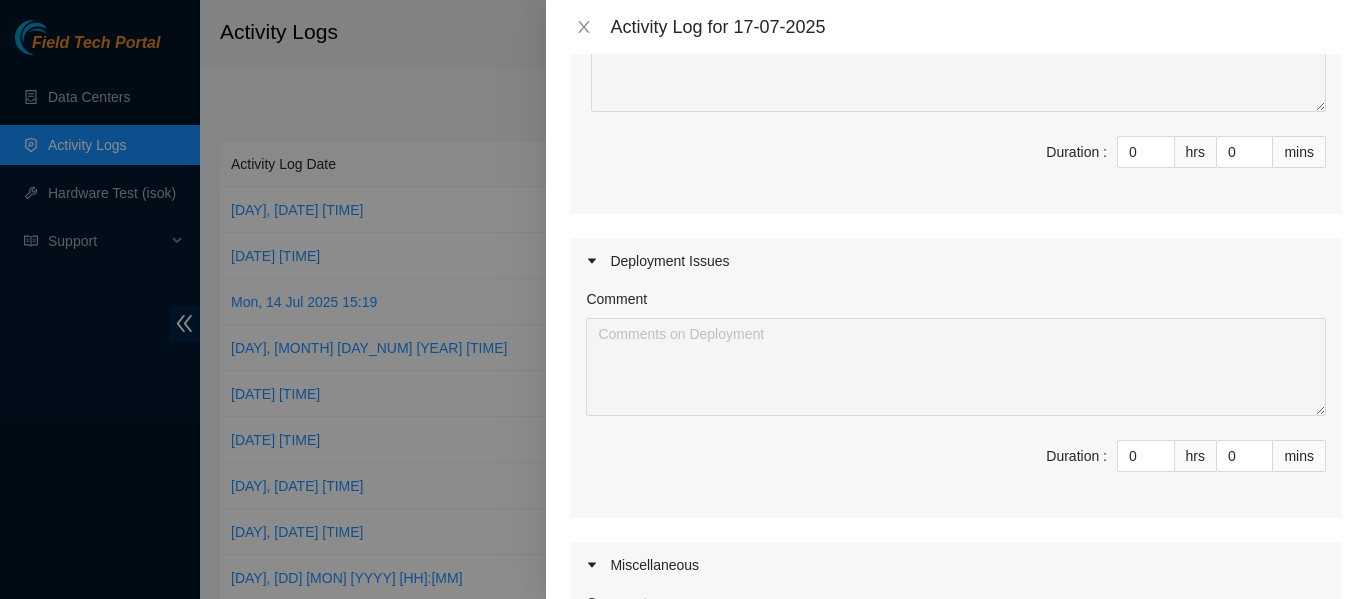 scroll, scrollTop: 305, scrollLeft: 0, axis: vertical 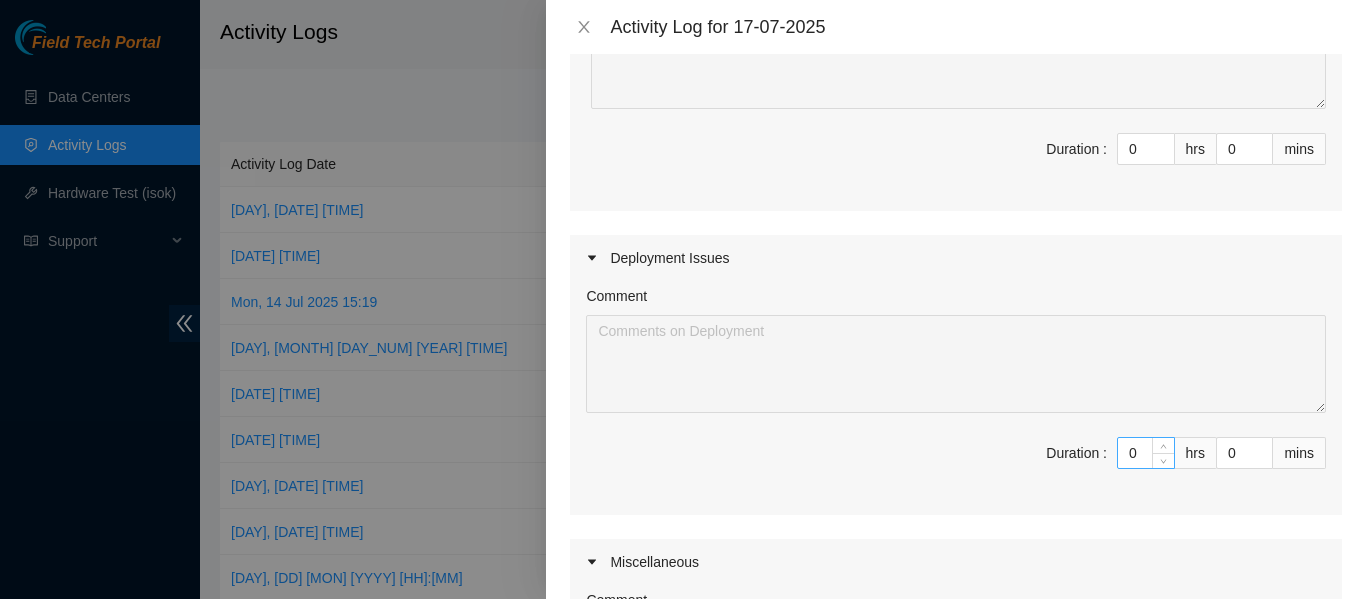 click on "0" at bounding box center [1146, 453] 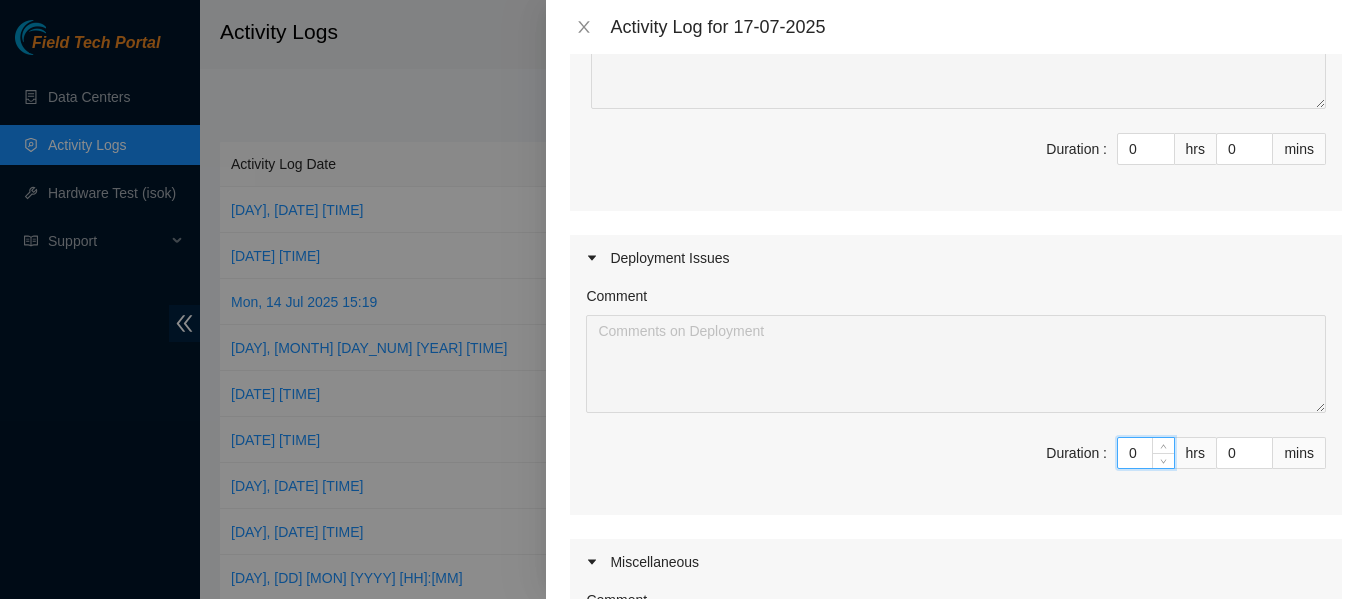 click on "0" at bounding box center [1146, 453] 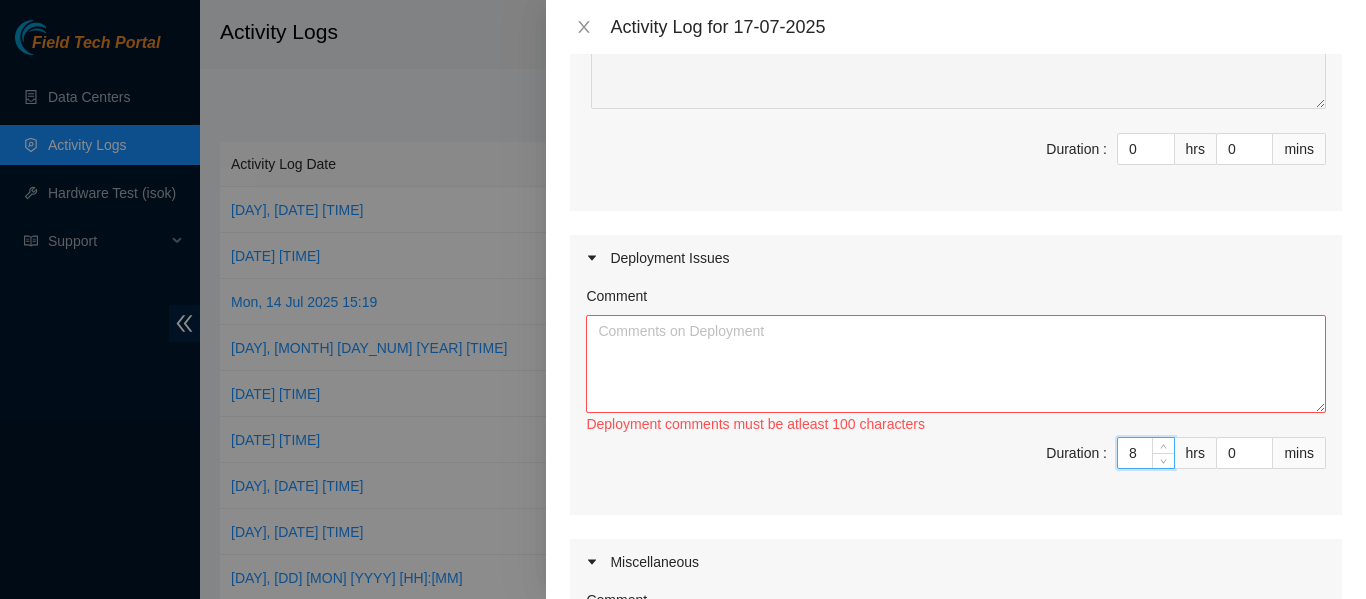 type on "8" 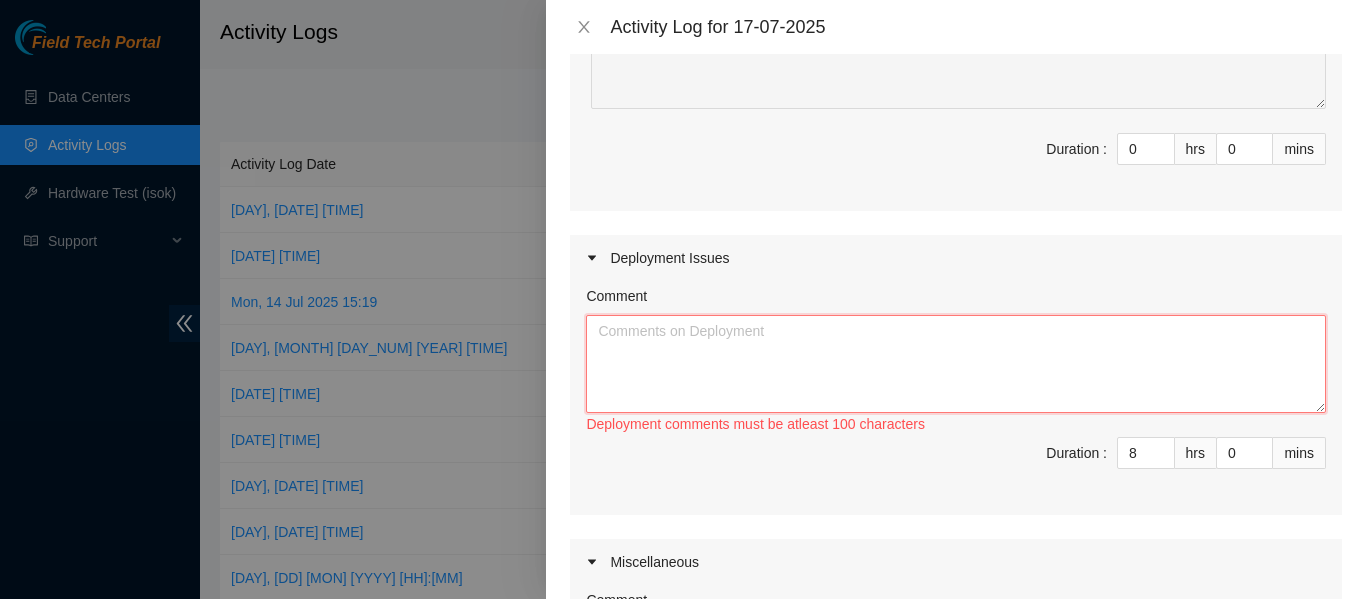 click on "Comment" at bounding box center [956, 364] 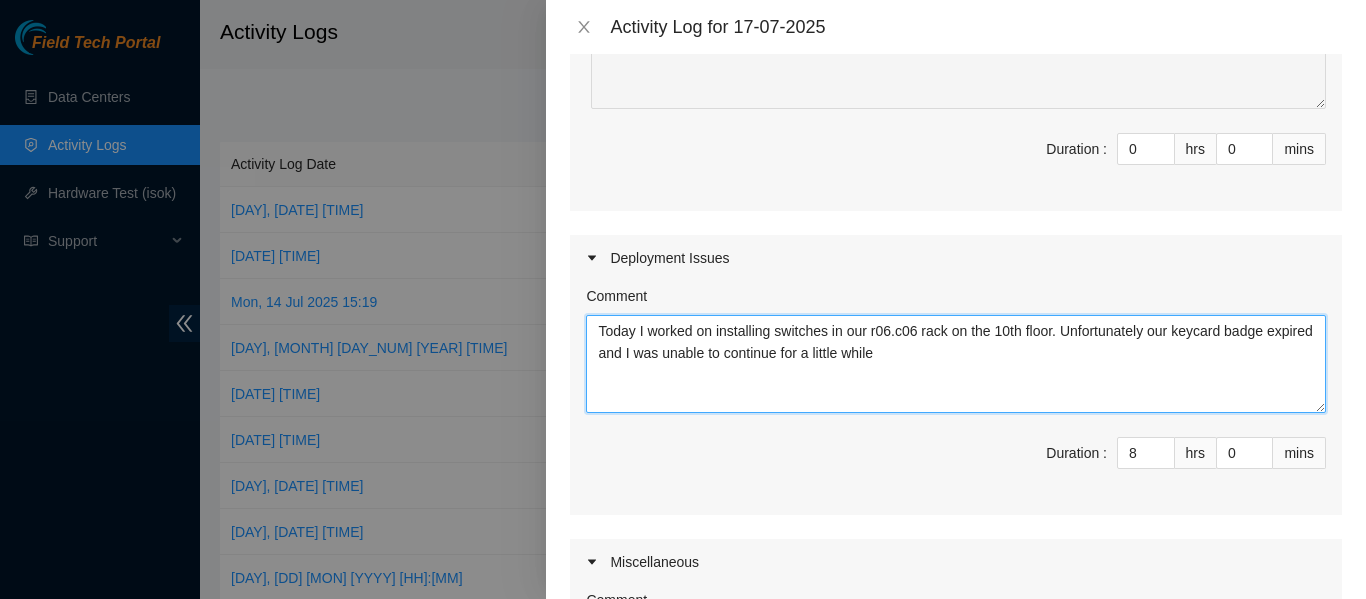 drag, startPoint x: 986, startPoint y: 361, endPoint x: 1061, endPoint y: 320, distance: 85.47514 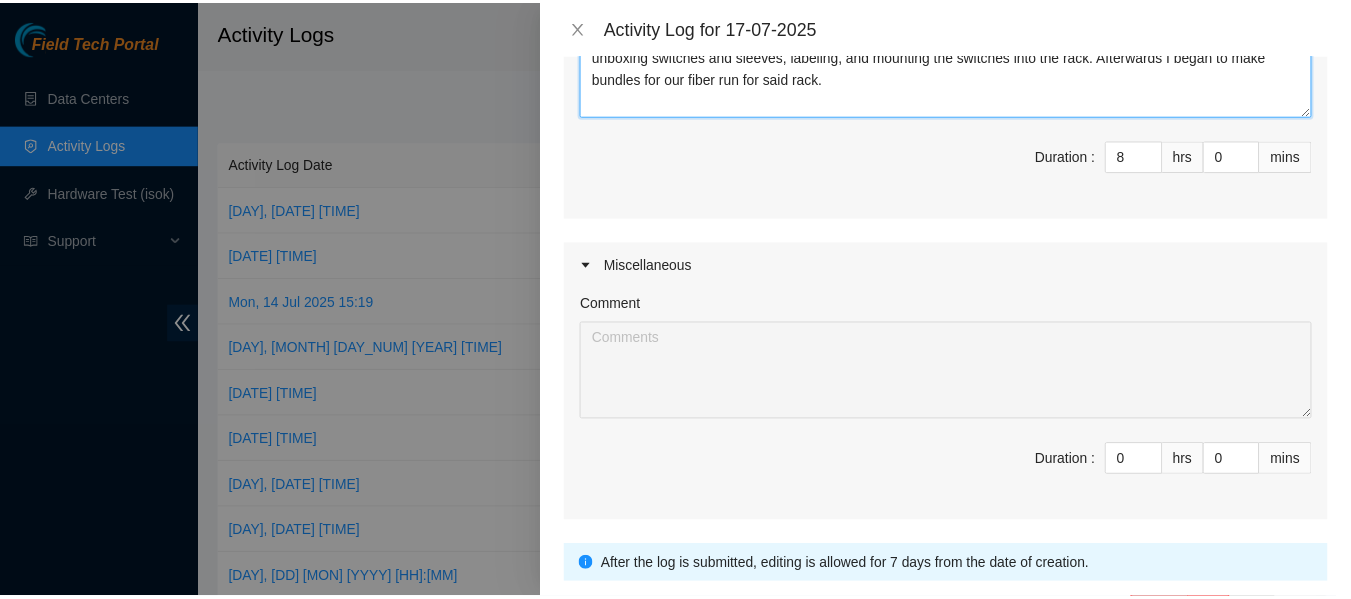 scroll, scrollTop: 744, scrollLeft: 0, axis: vertical 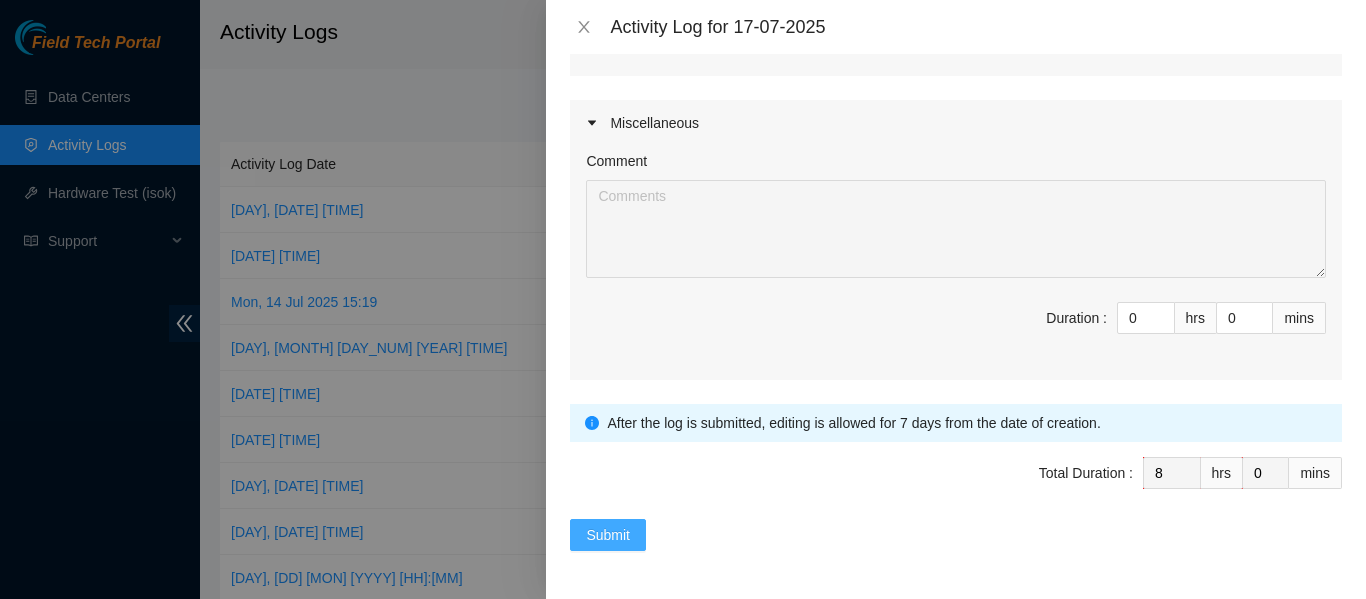 type on "Today I worked on installing switches in our r06.c06 rack on the 10th floor. This included installing switch sleeves, unboxing switches and sleeves, labeling, and mounting the switches into the rack. Afterwards I began to make bundles for our fiber run for said rack." 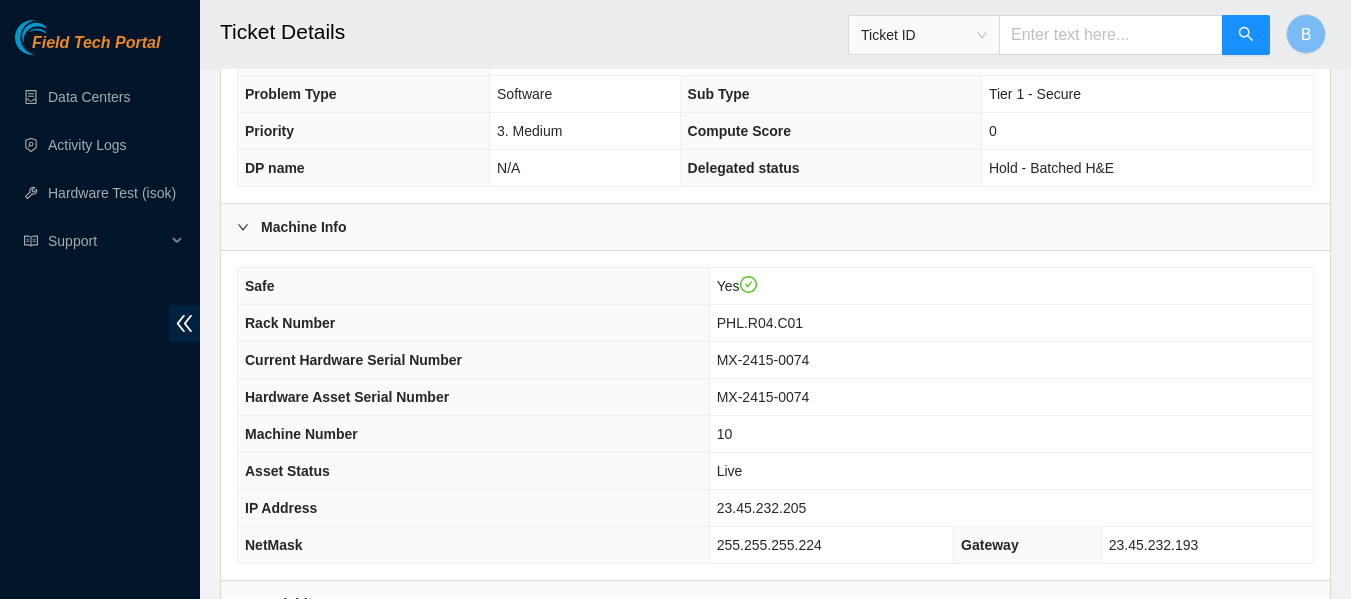 scroll, scrollTop: 780, scrollLeft: 0, axis: vertical 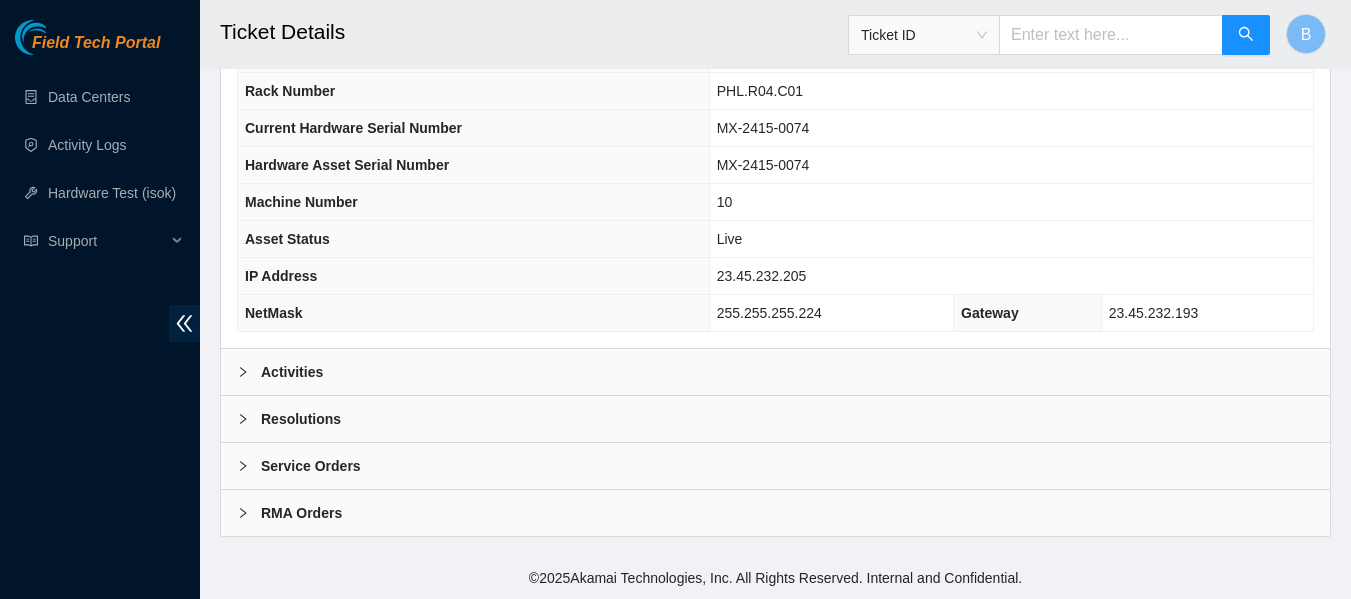 click on "Activities" at bounding box center [775, 372] 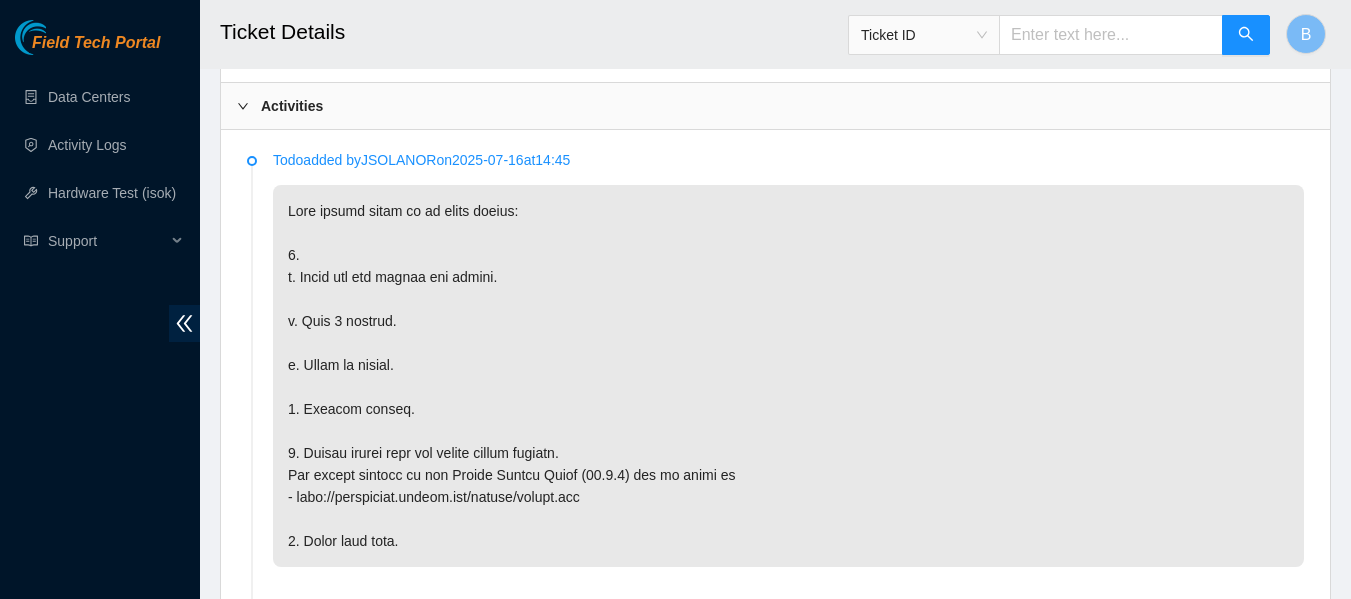 scroll, scrollTop: 1037, scrollLeft: 0, axis: vertical 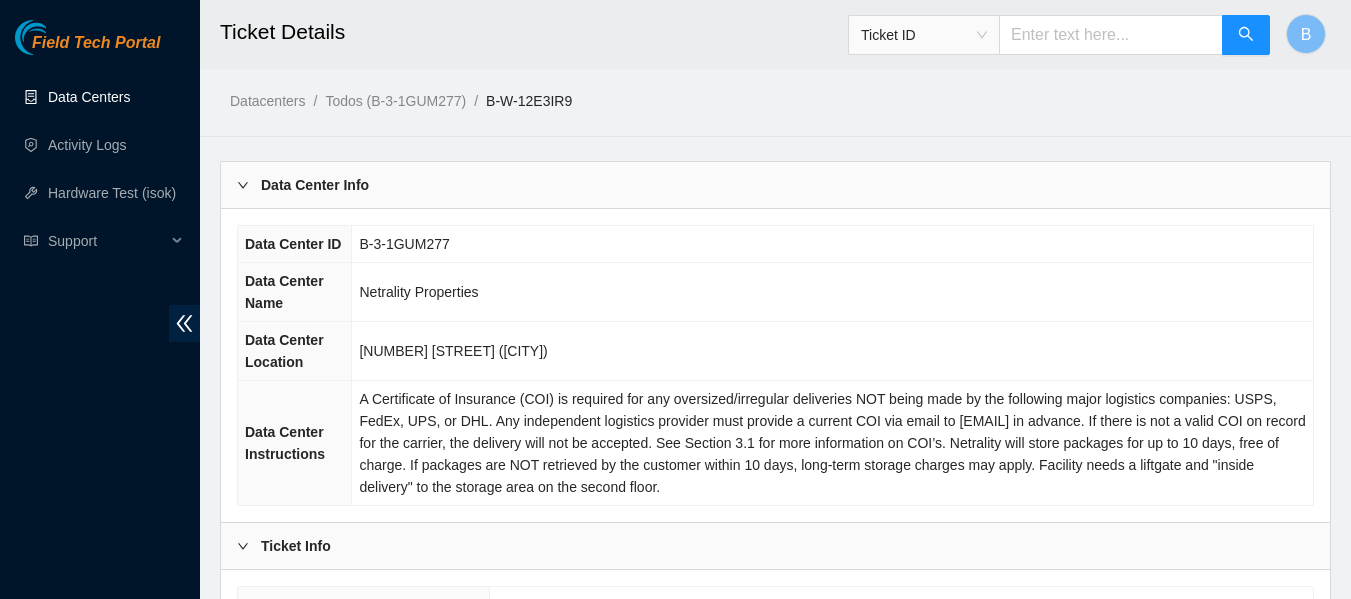 click on "Data Centers" at bounding box center [89, 97] 